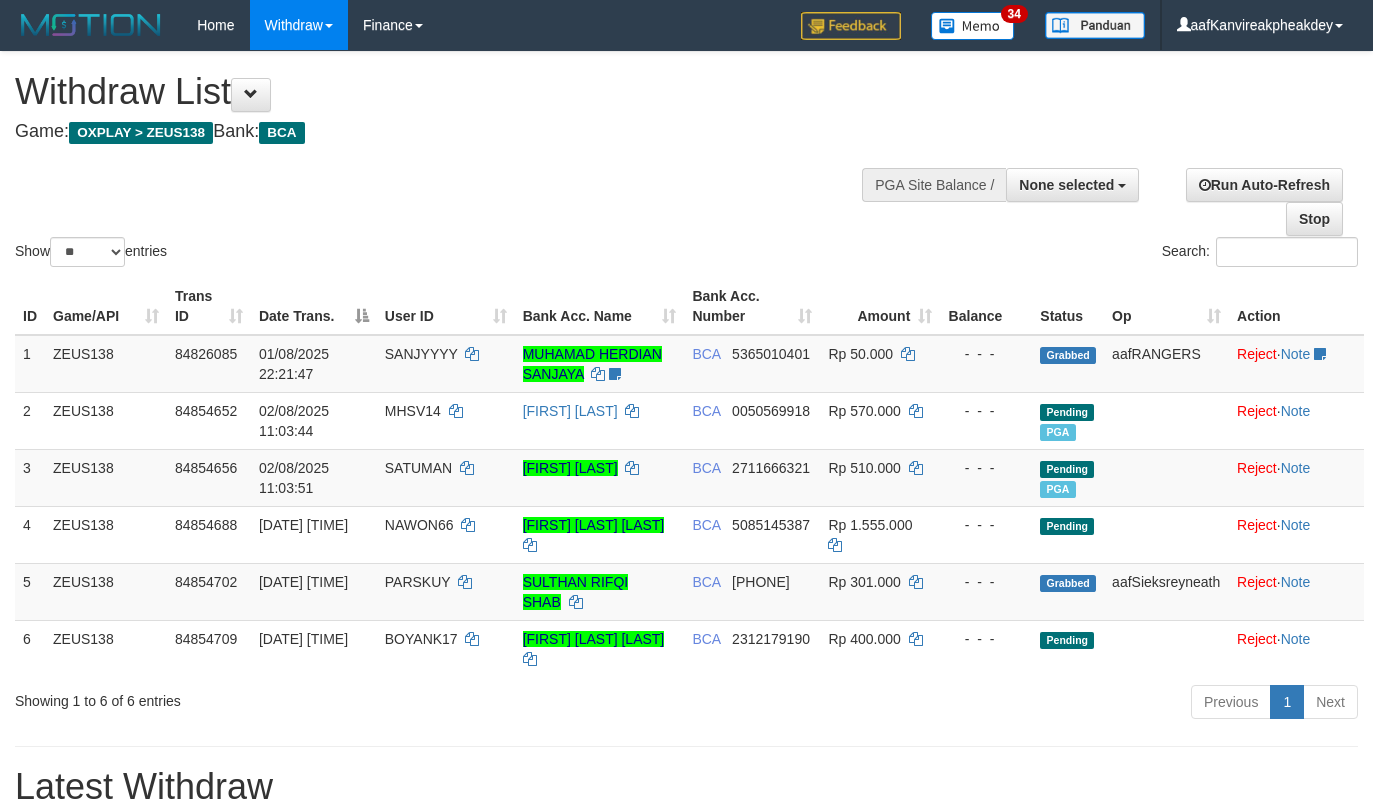 select 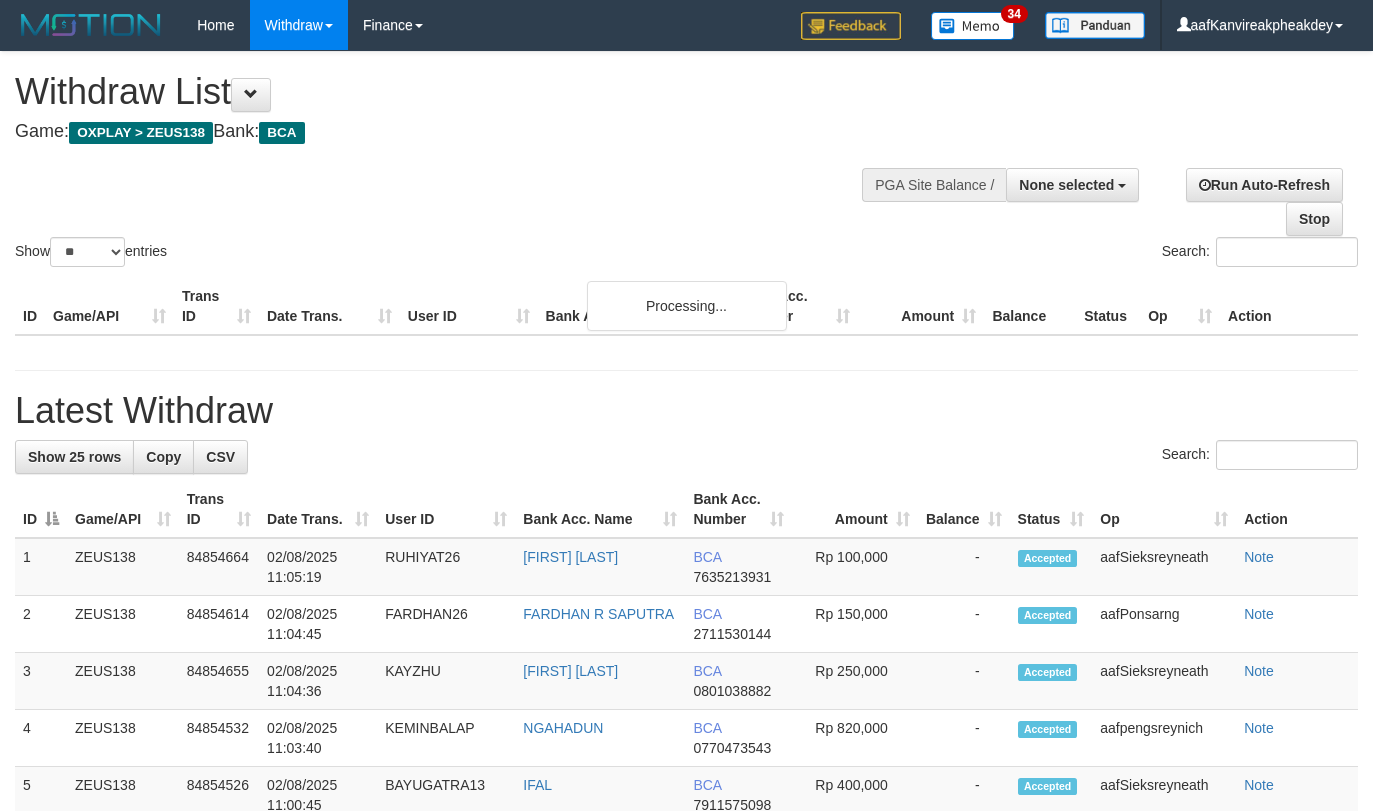 select 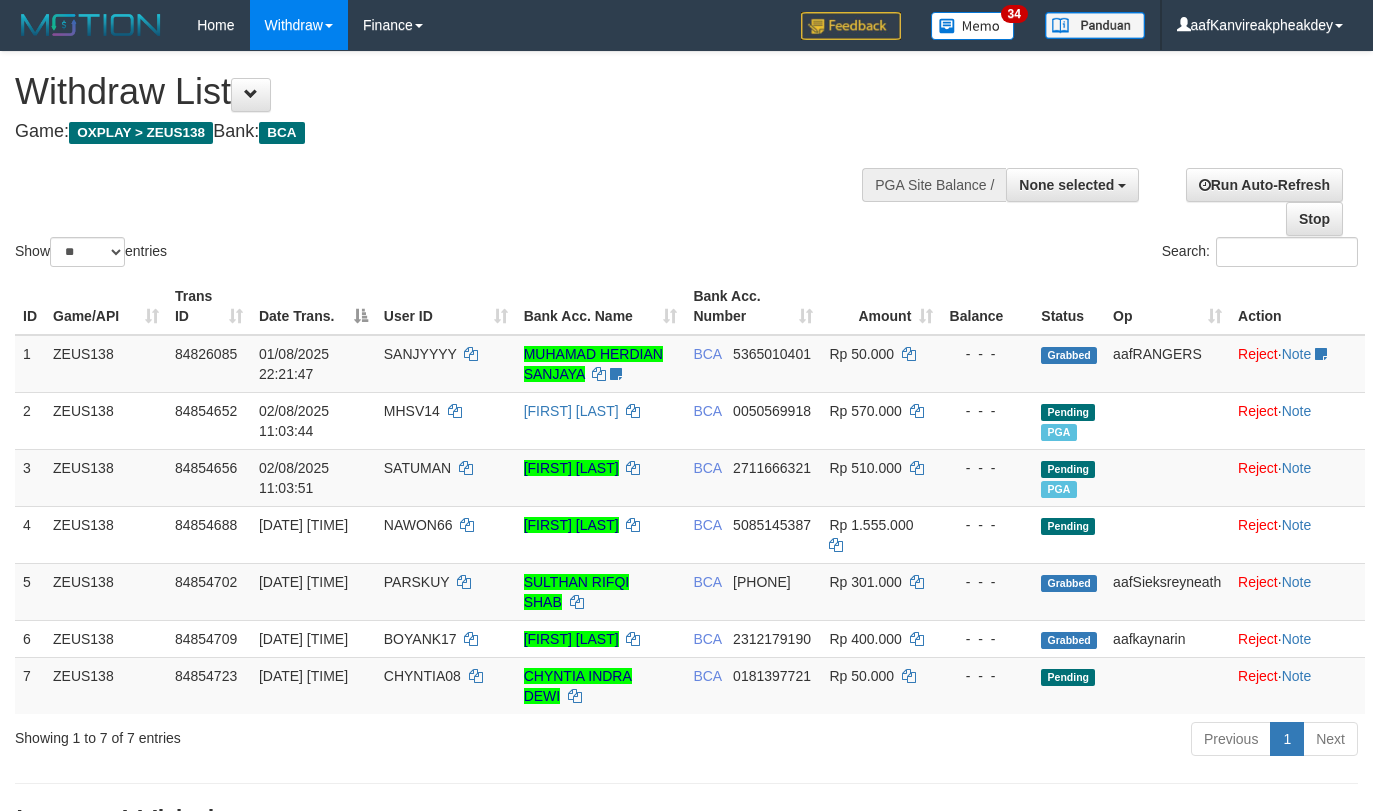 select 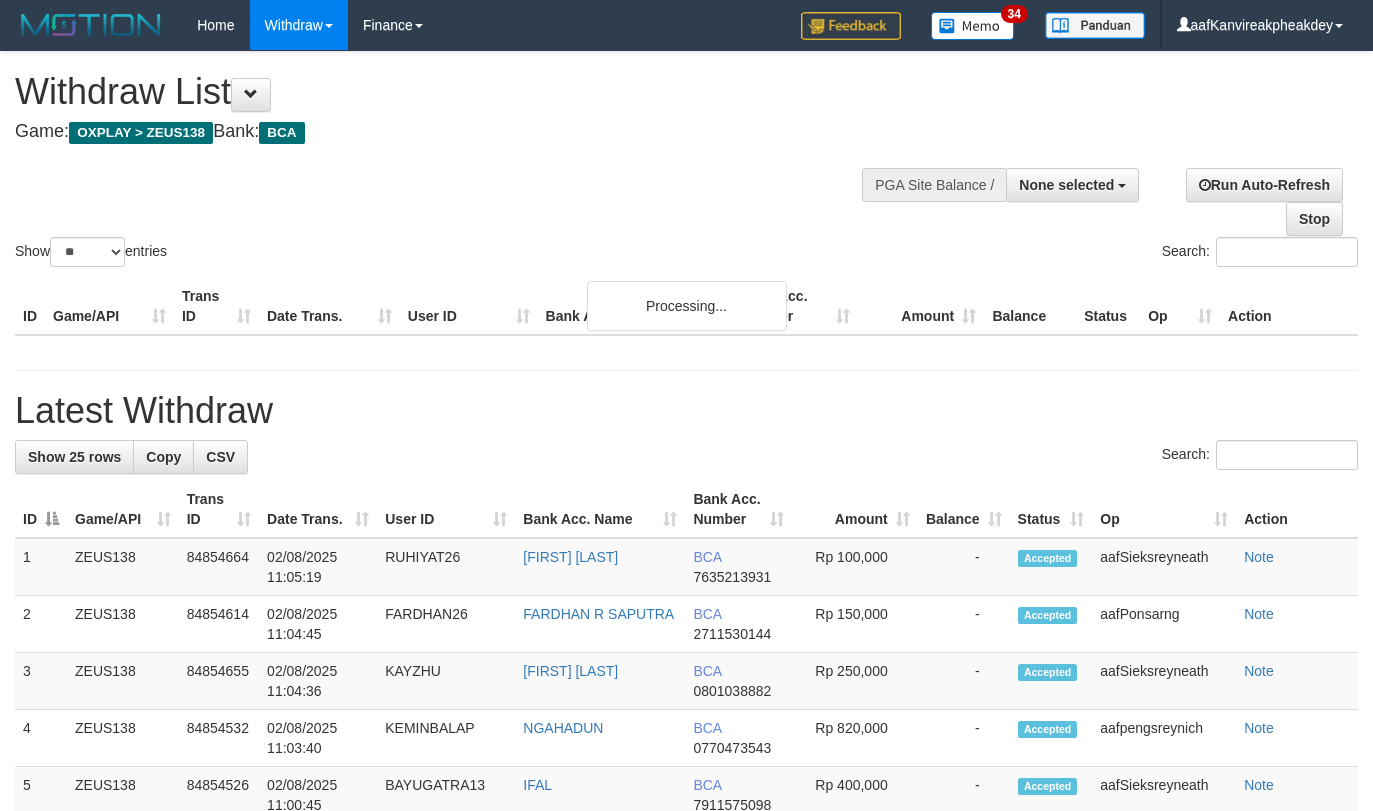select 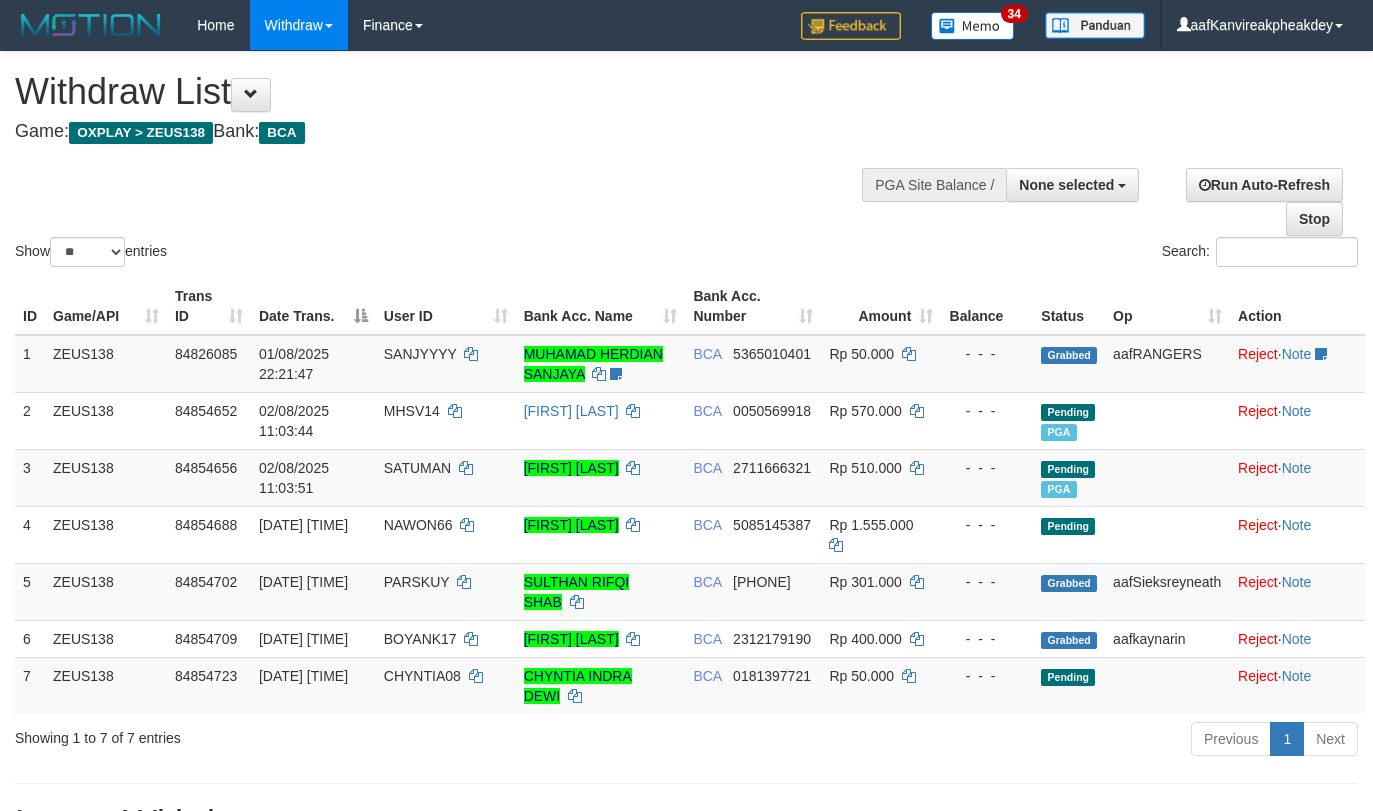 select 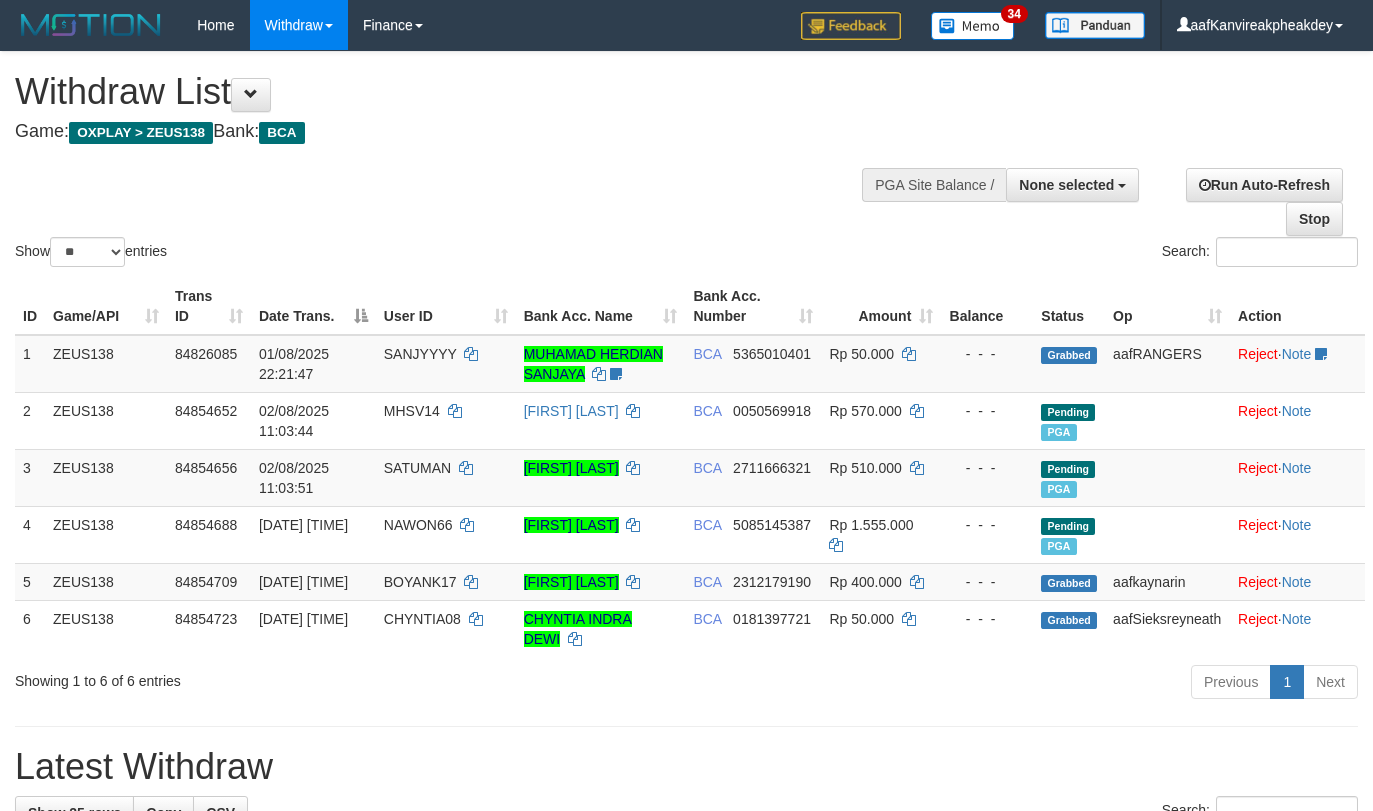 select 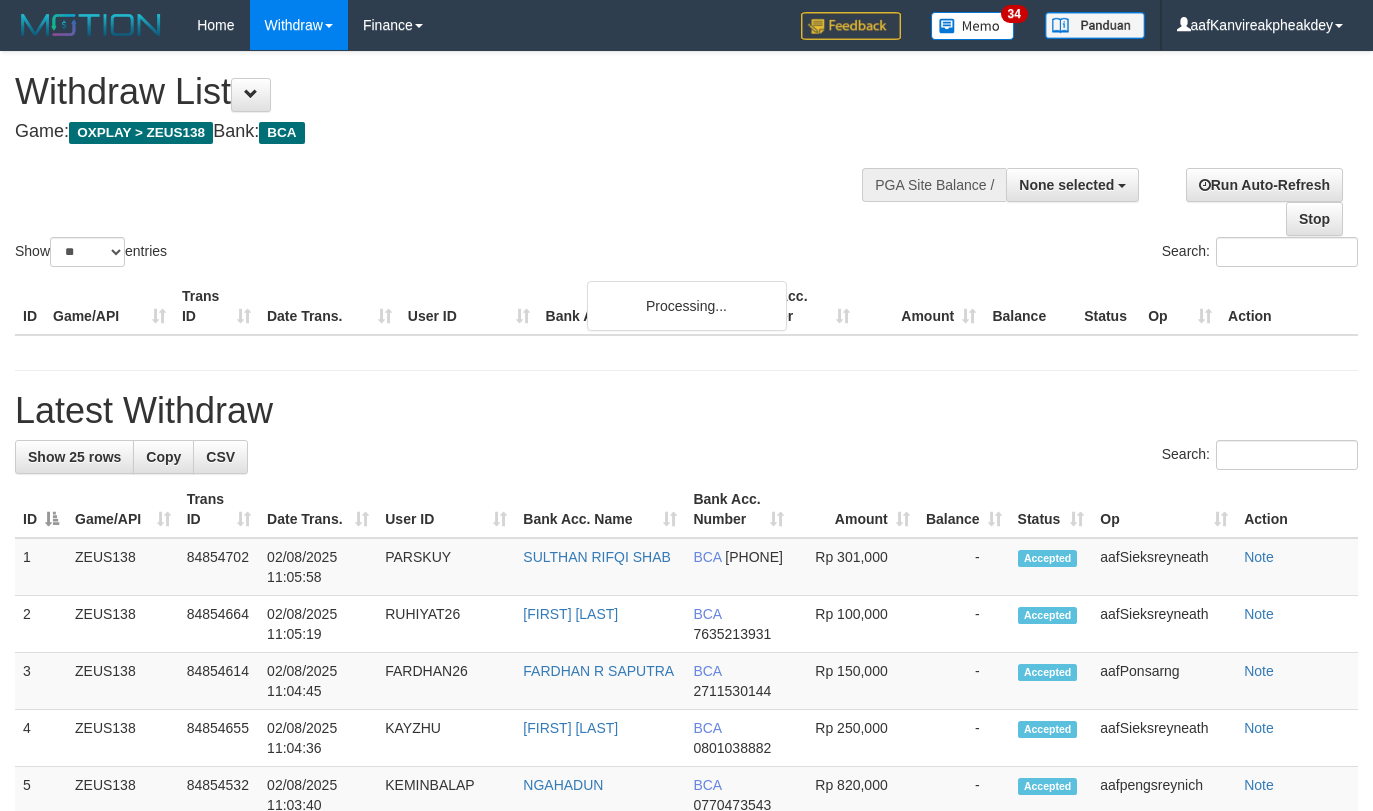 select 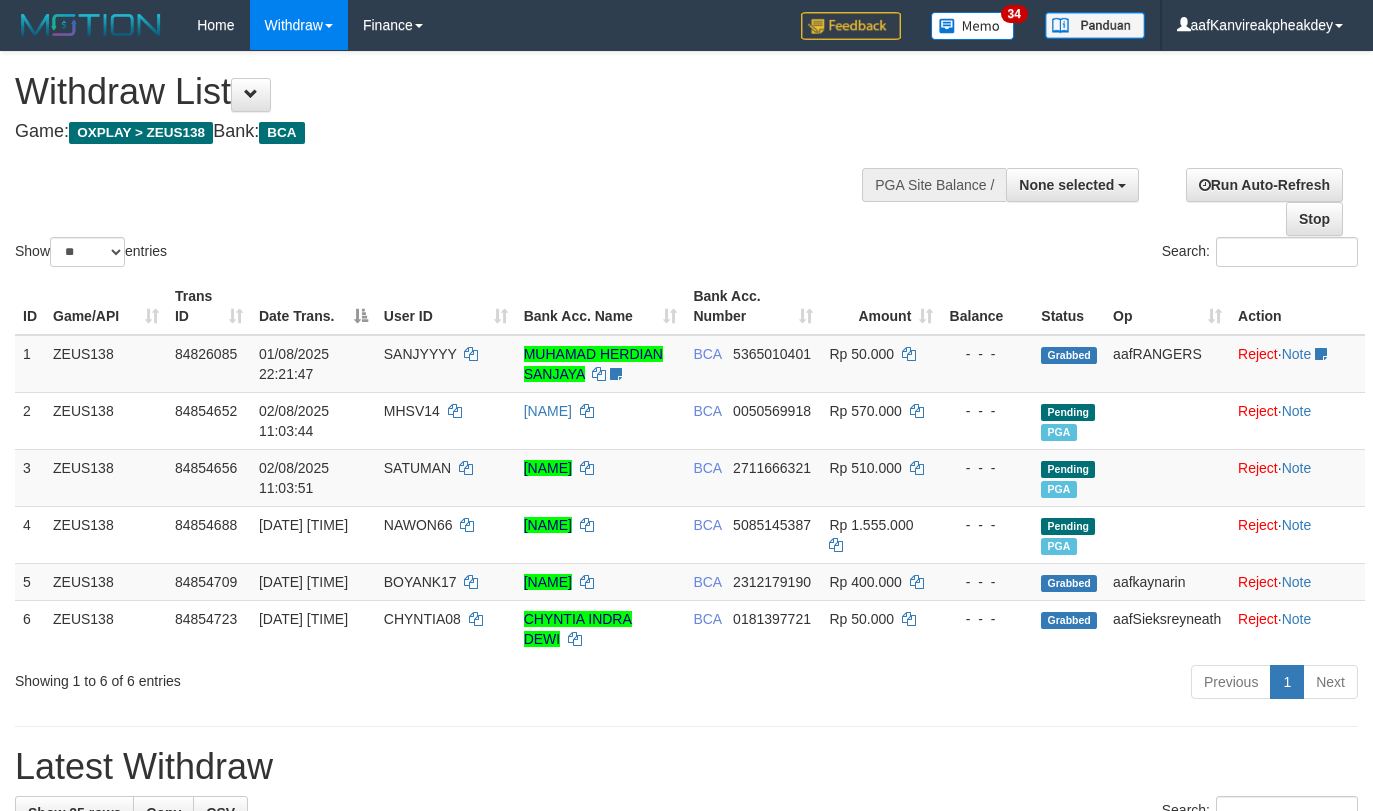 select 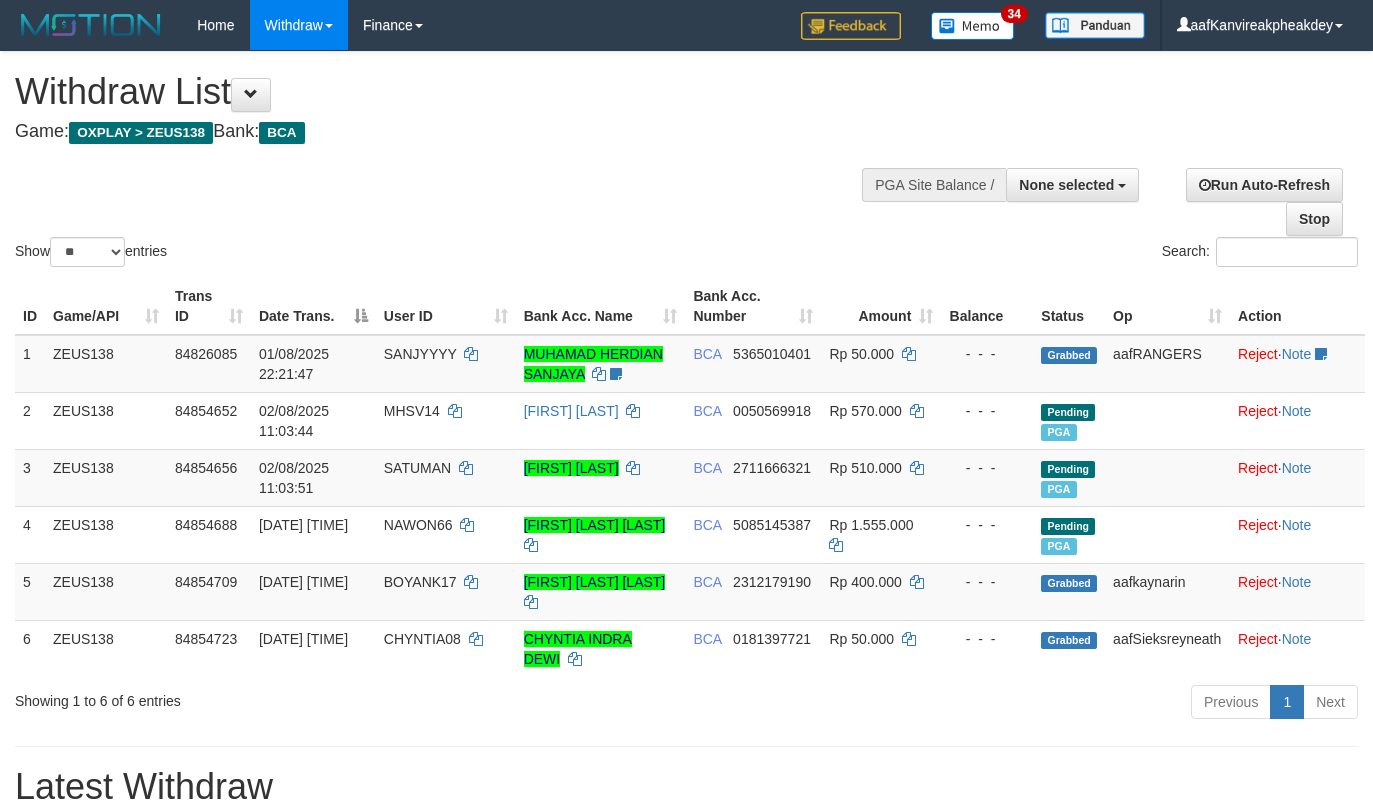 select 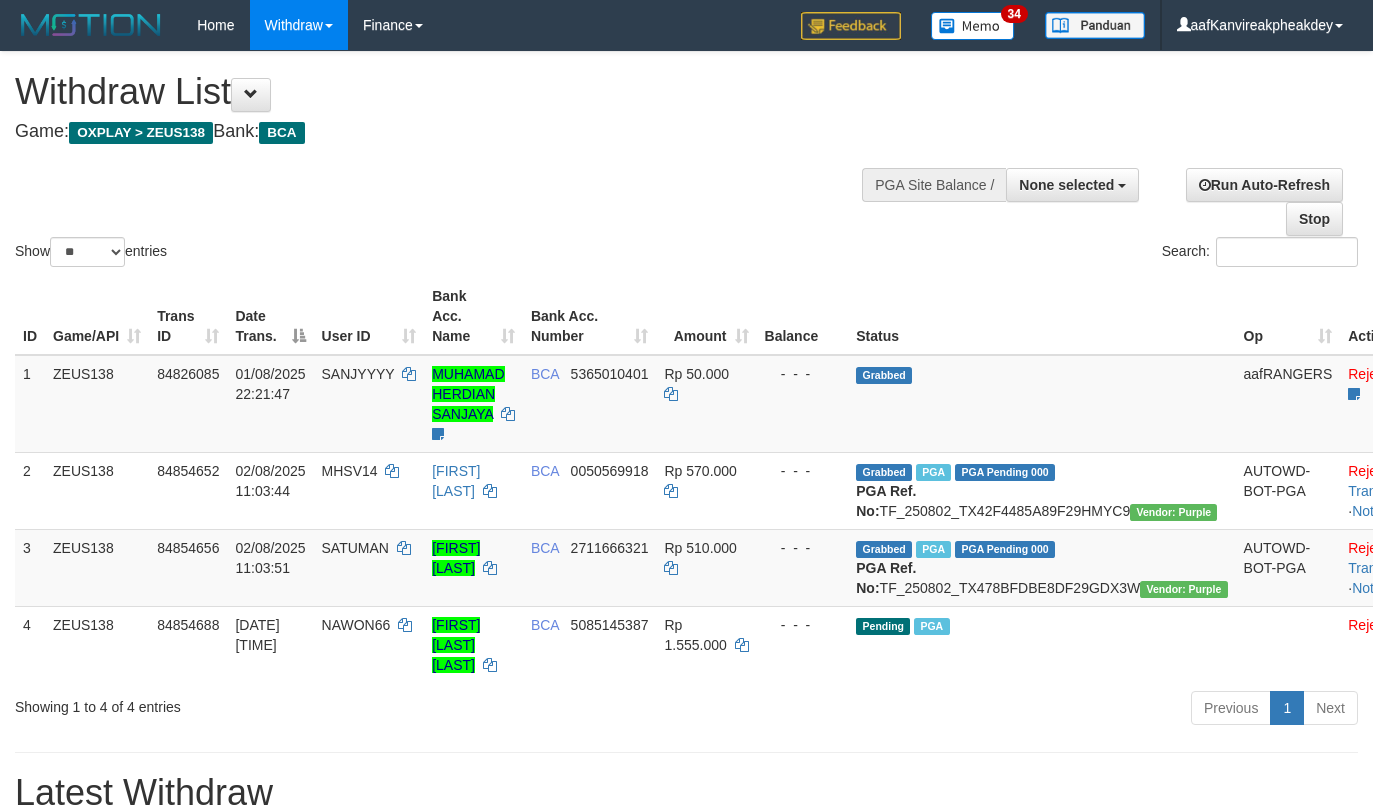 select 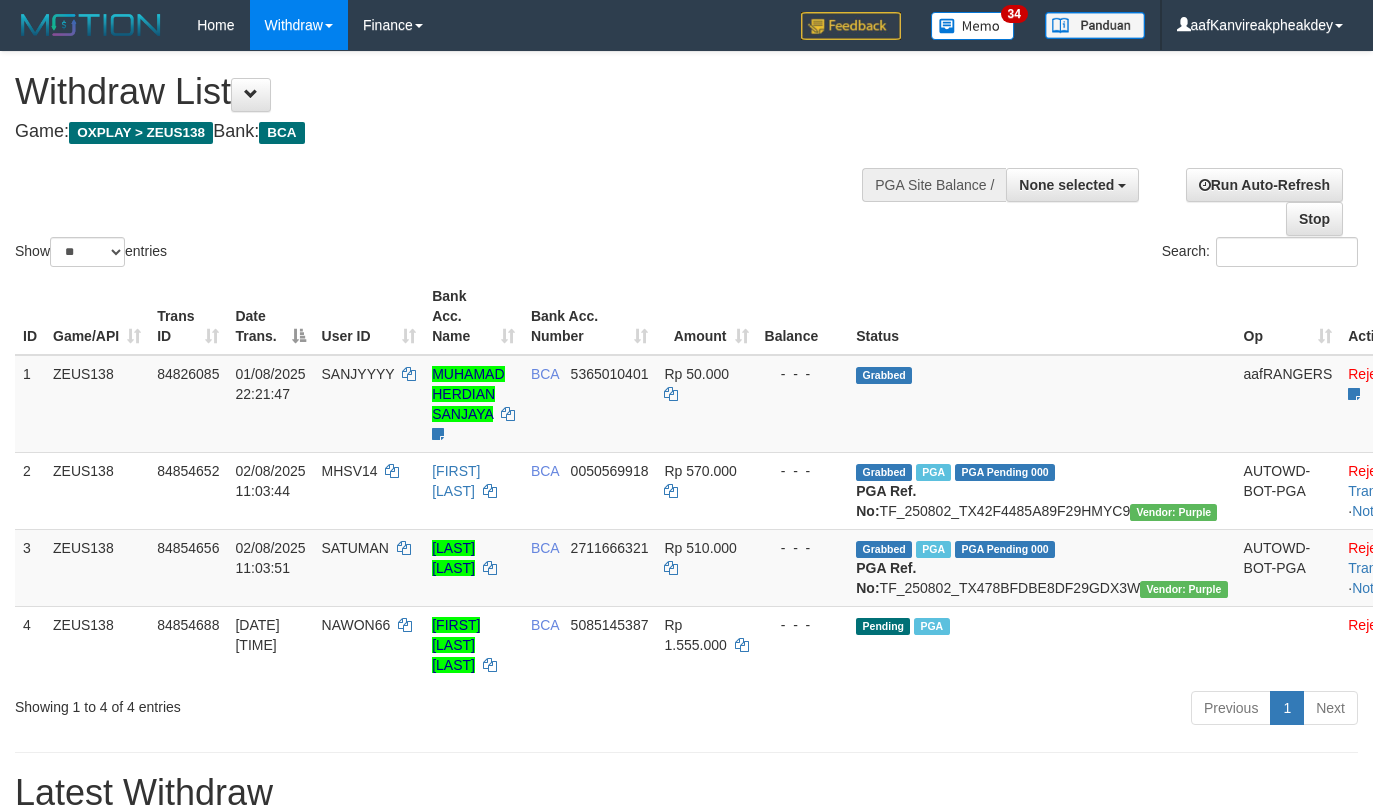 select 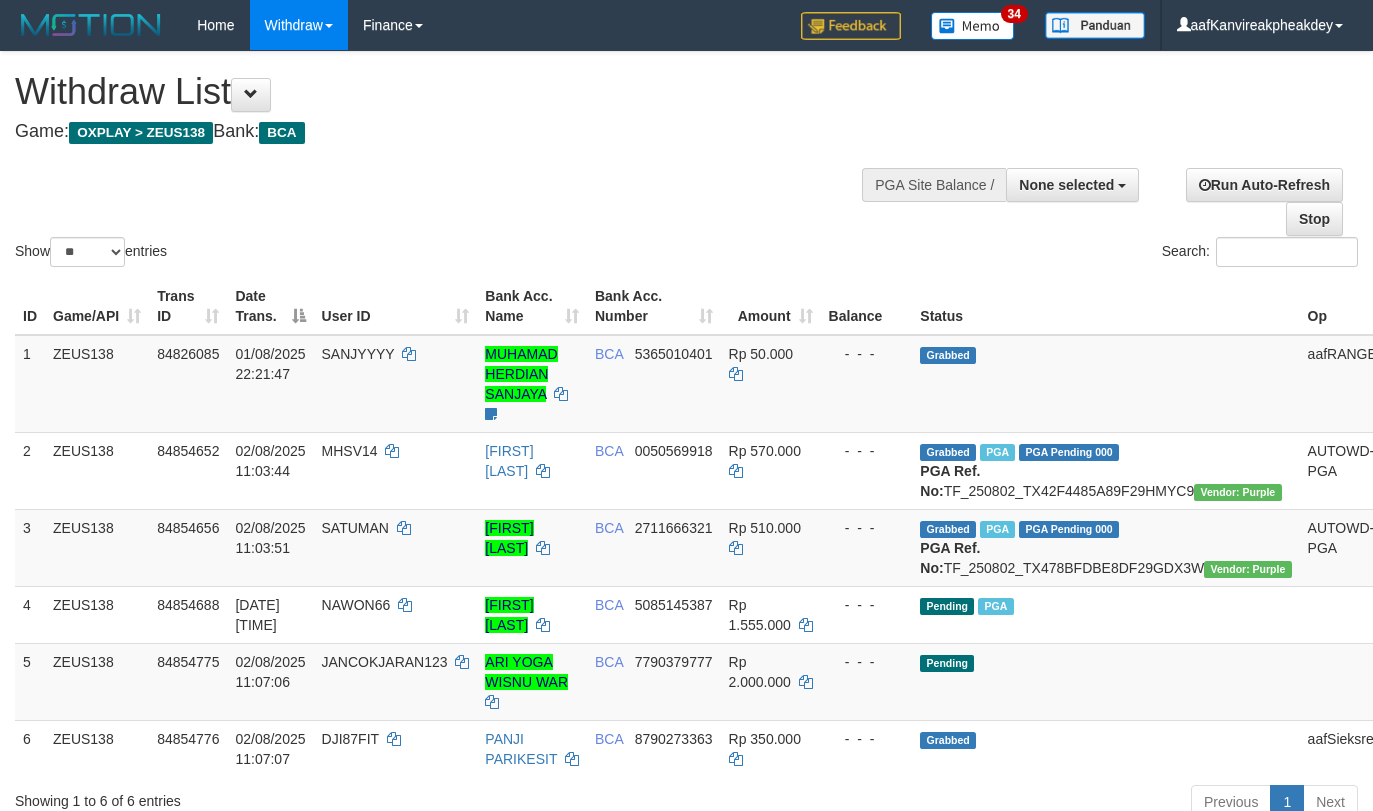 select 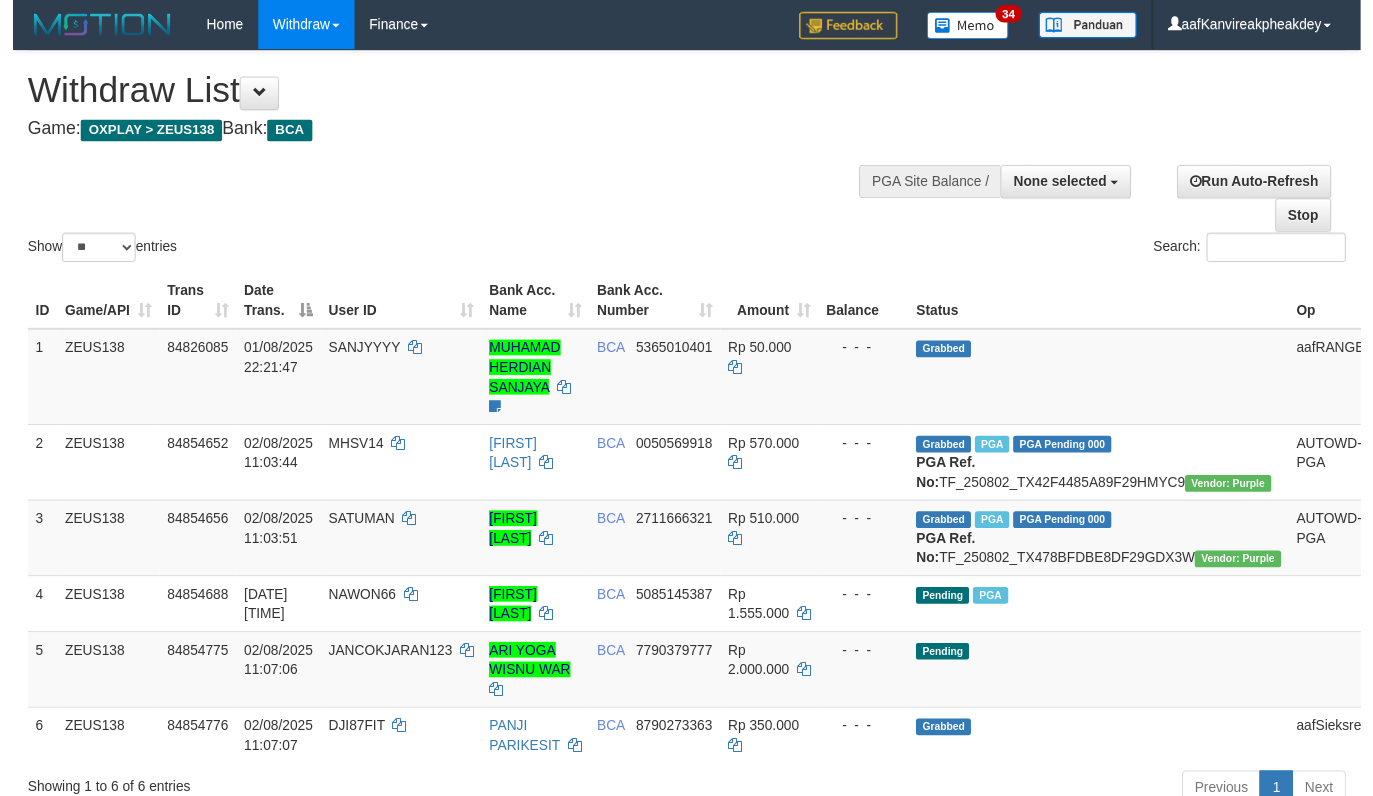 scroll, scrollTop: 0, scrollLeft: 0, axis: both 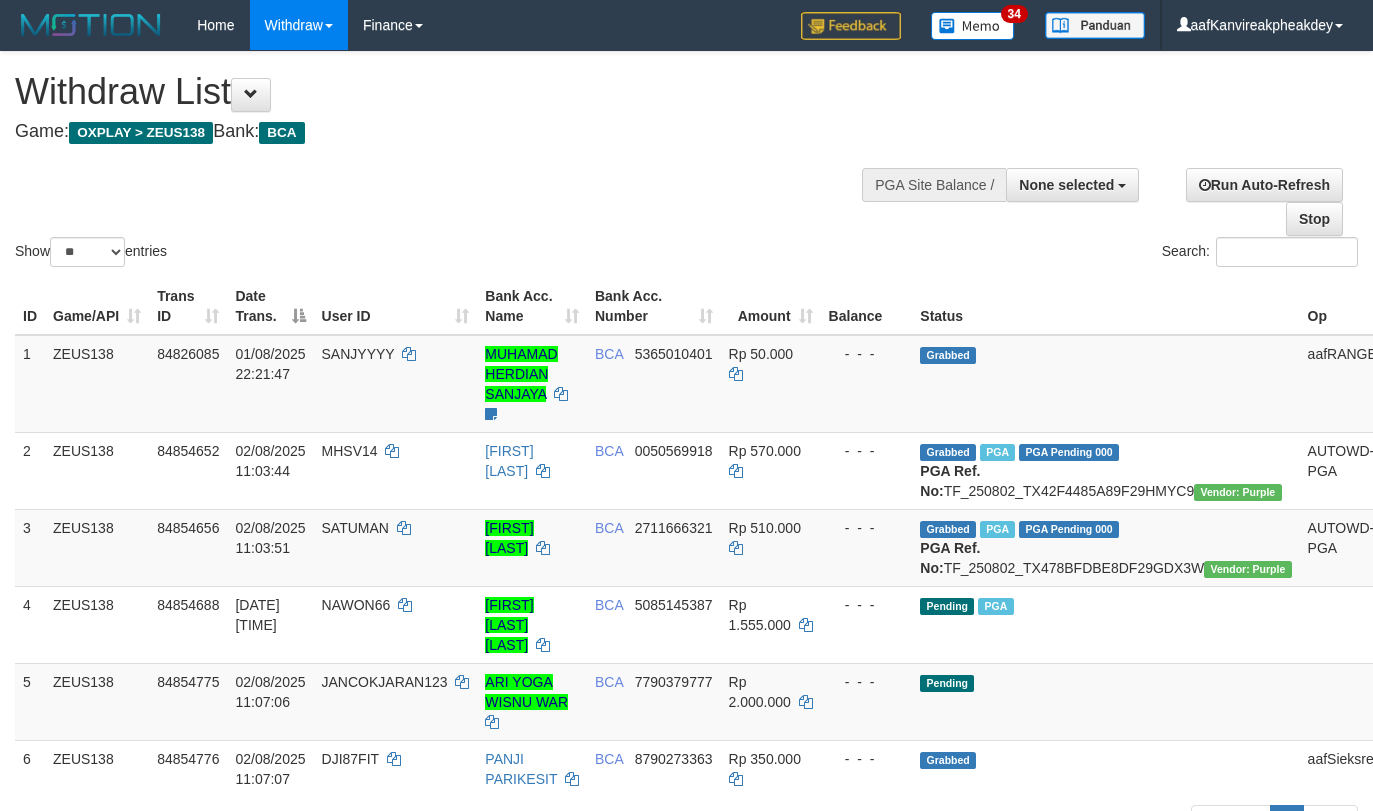 select 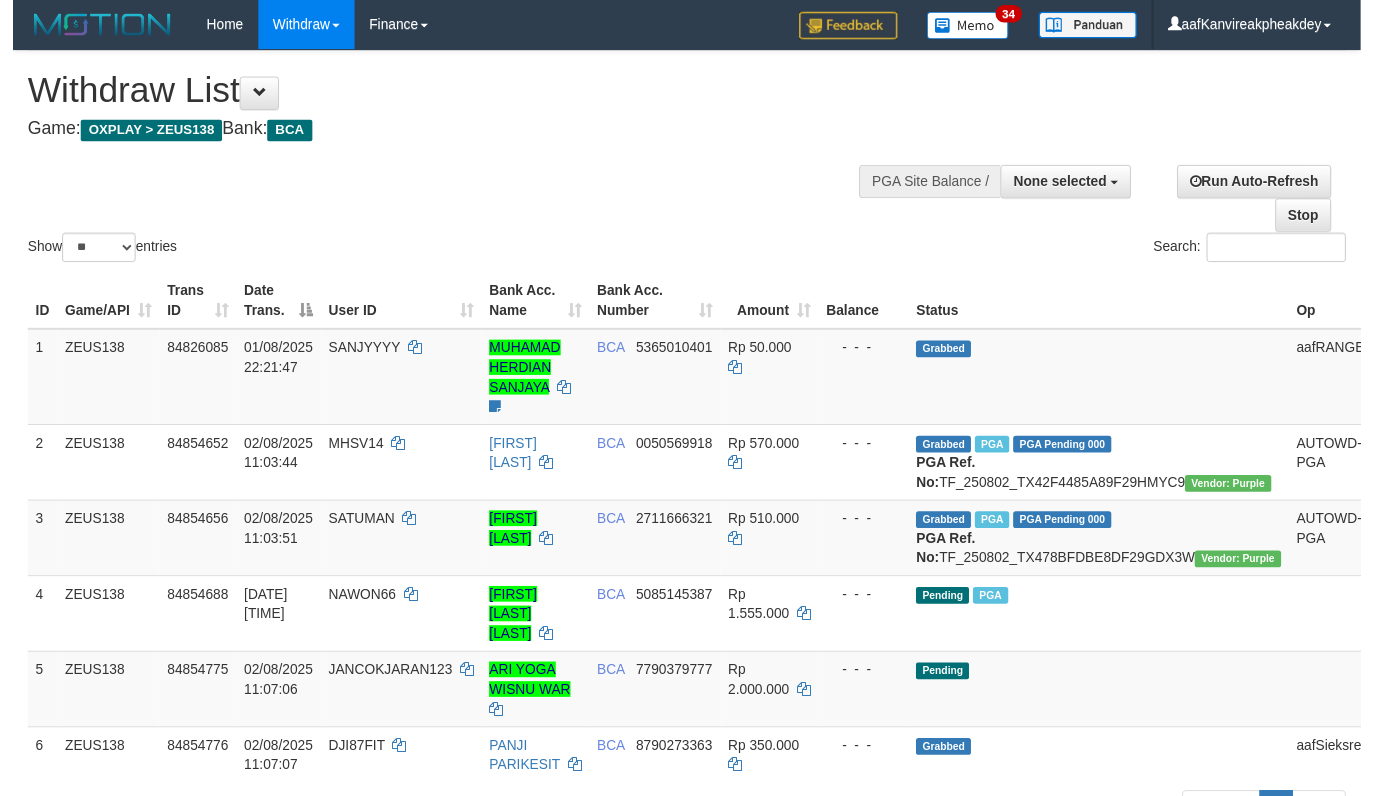 scroll, scrollTop: 0, scrollLeft: 0, axis: both 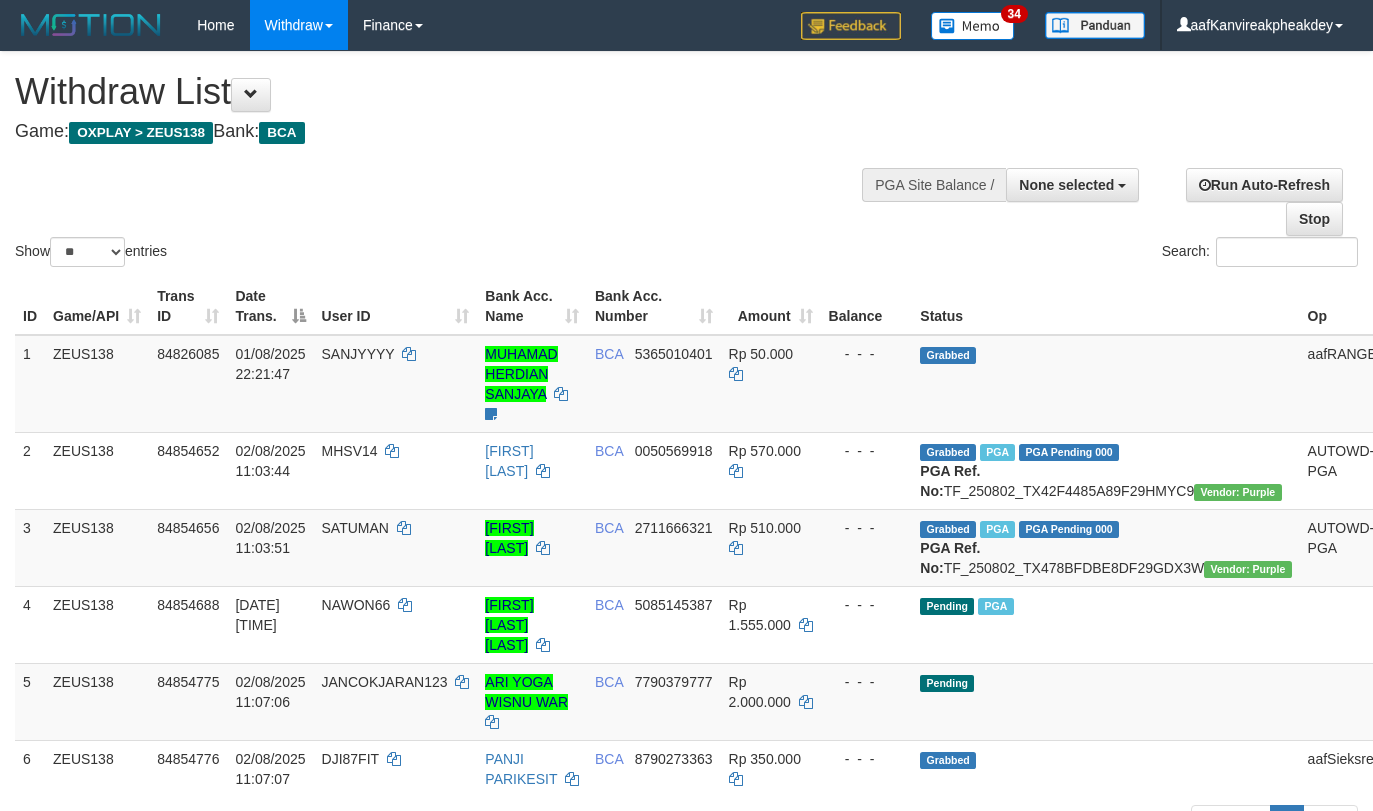select 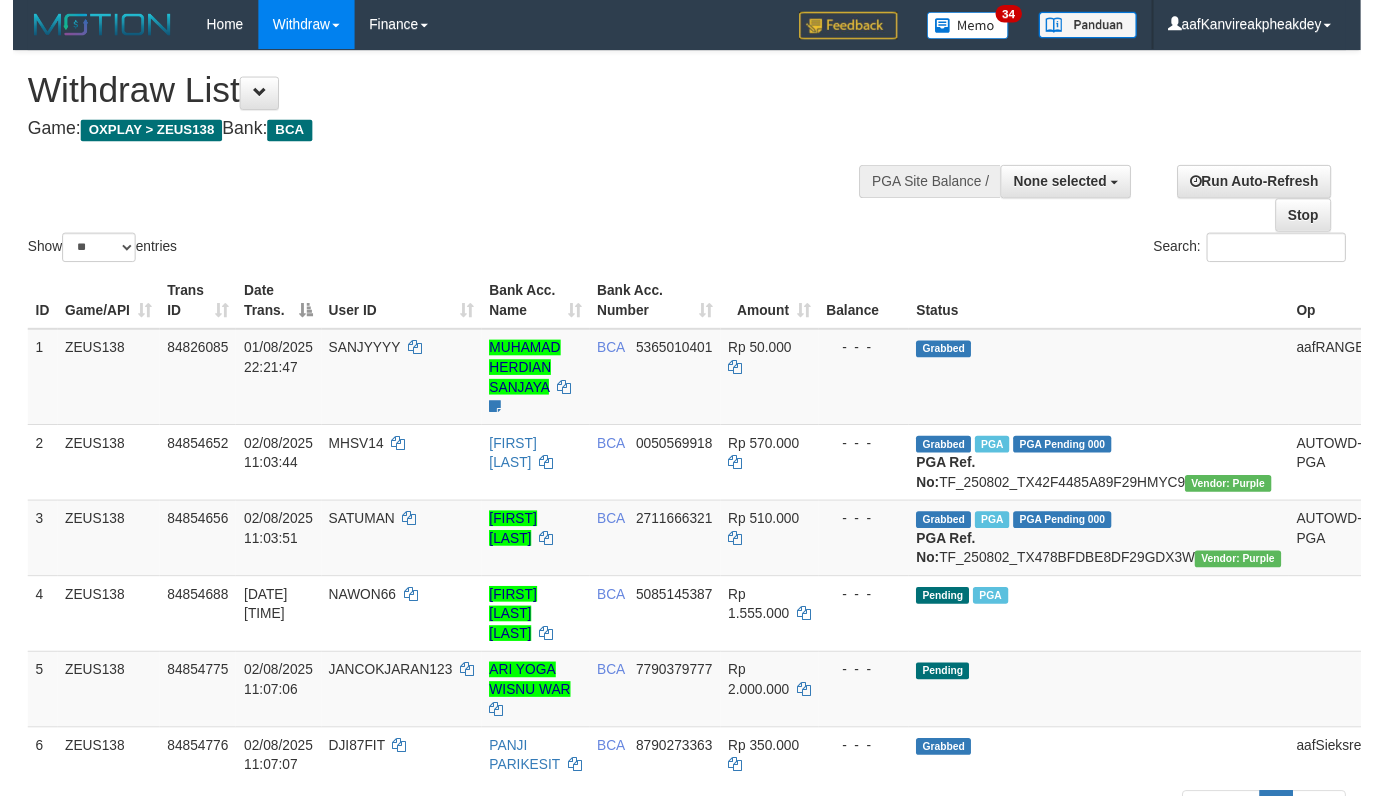 scroll, scrollTop: 0, scrollLeft: 0, axis: both 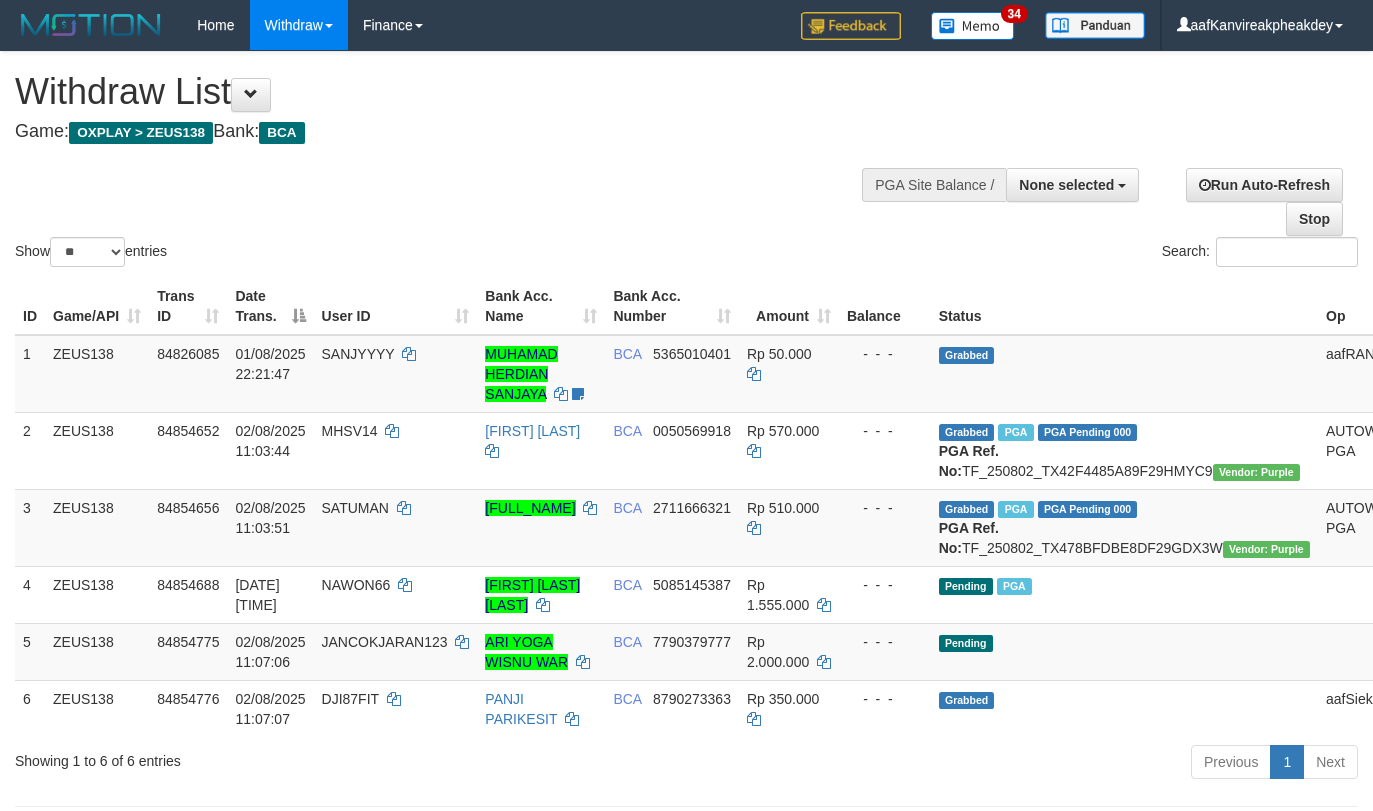 select 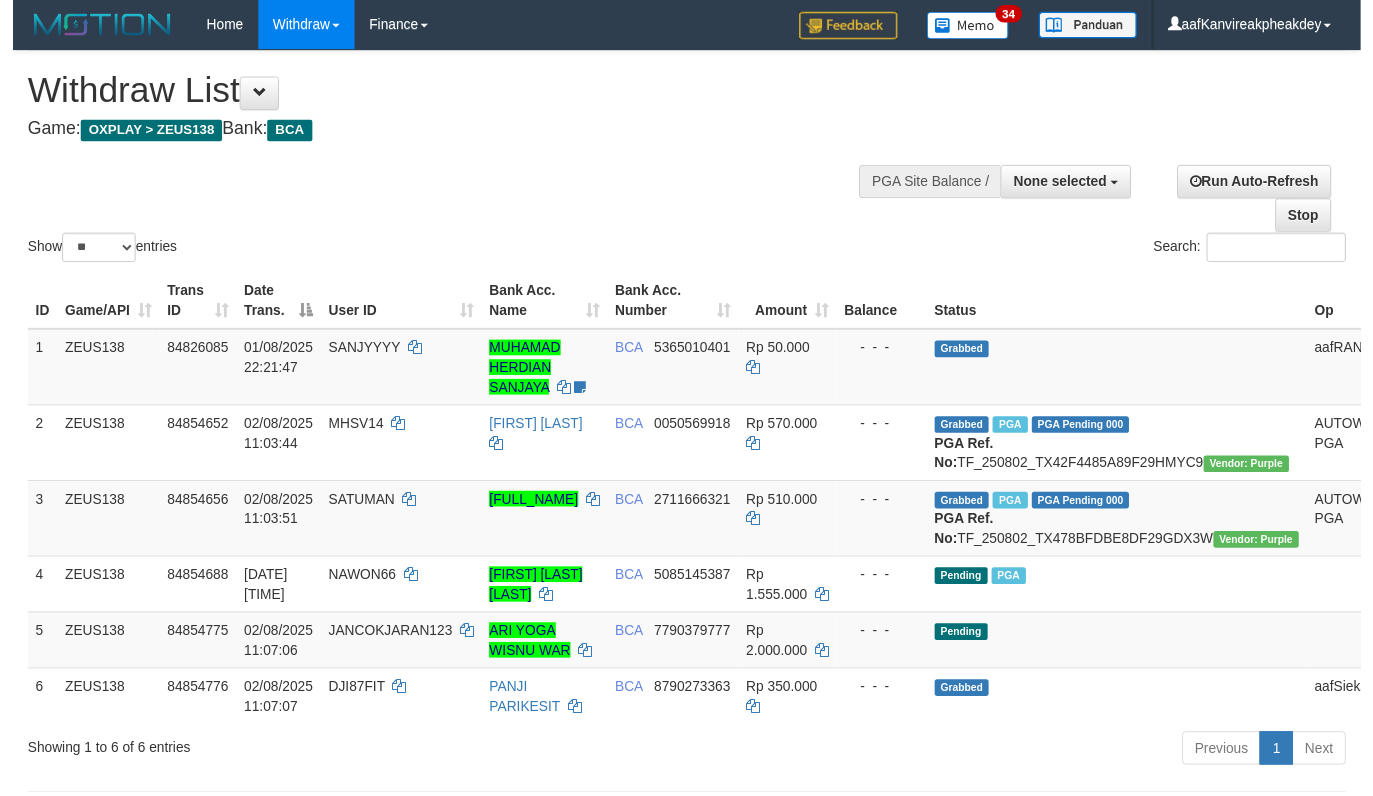 scroll, scrollTop: 0, scrollLeft: 0, axis: both 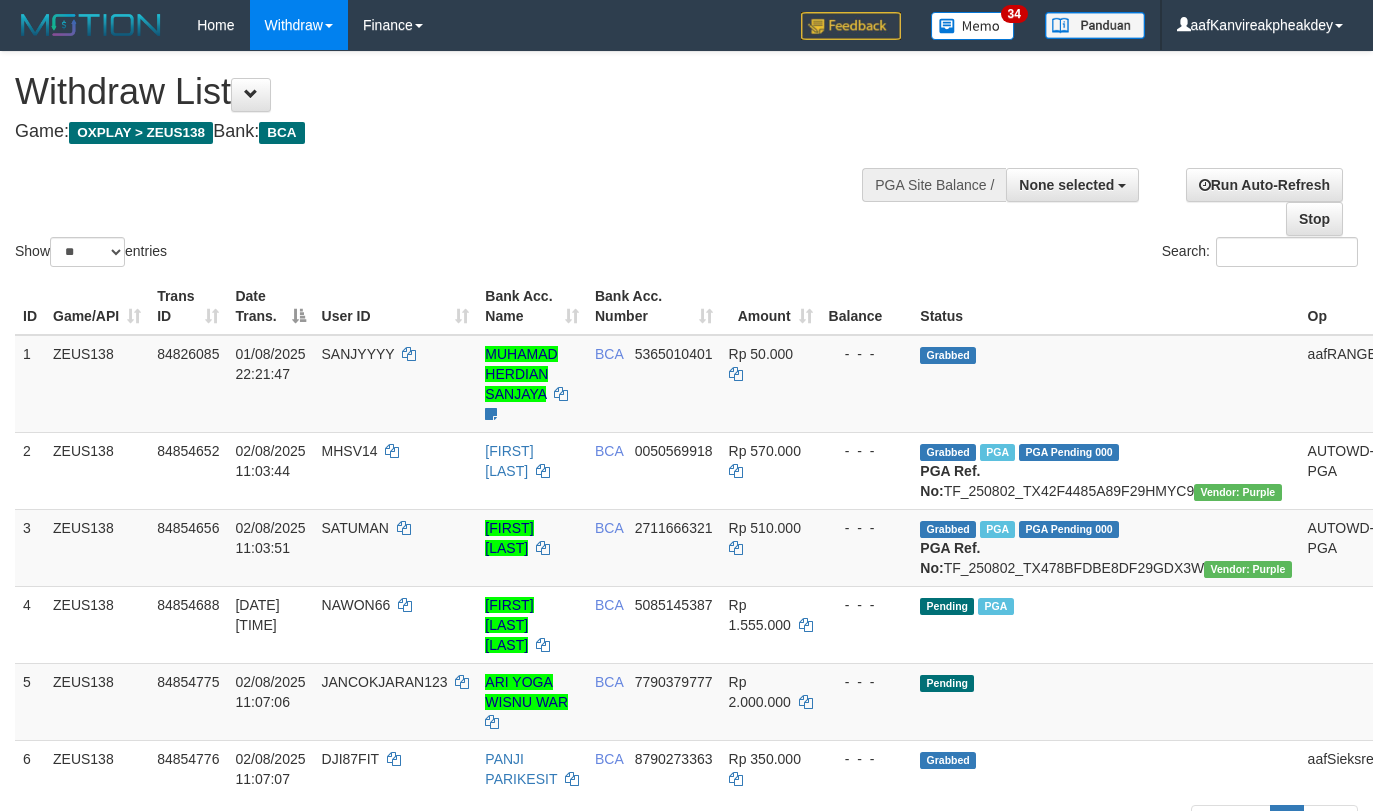 select 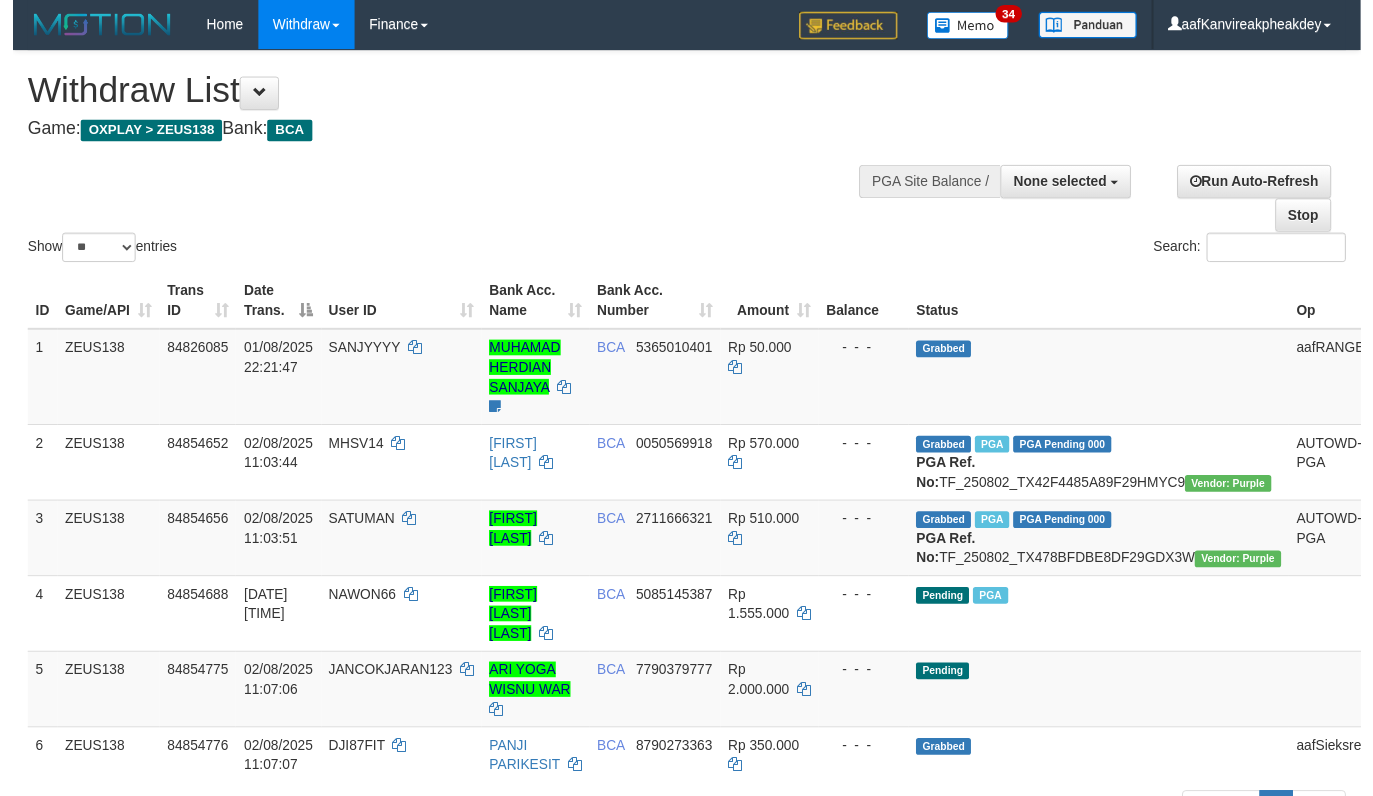scroll, scrollTop: 0, scrollLeft: 0, axis: both 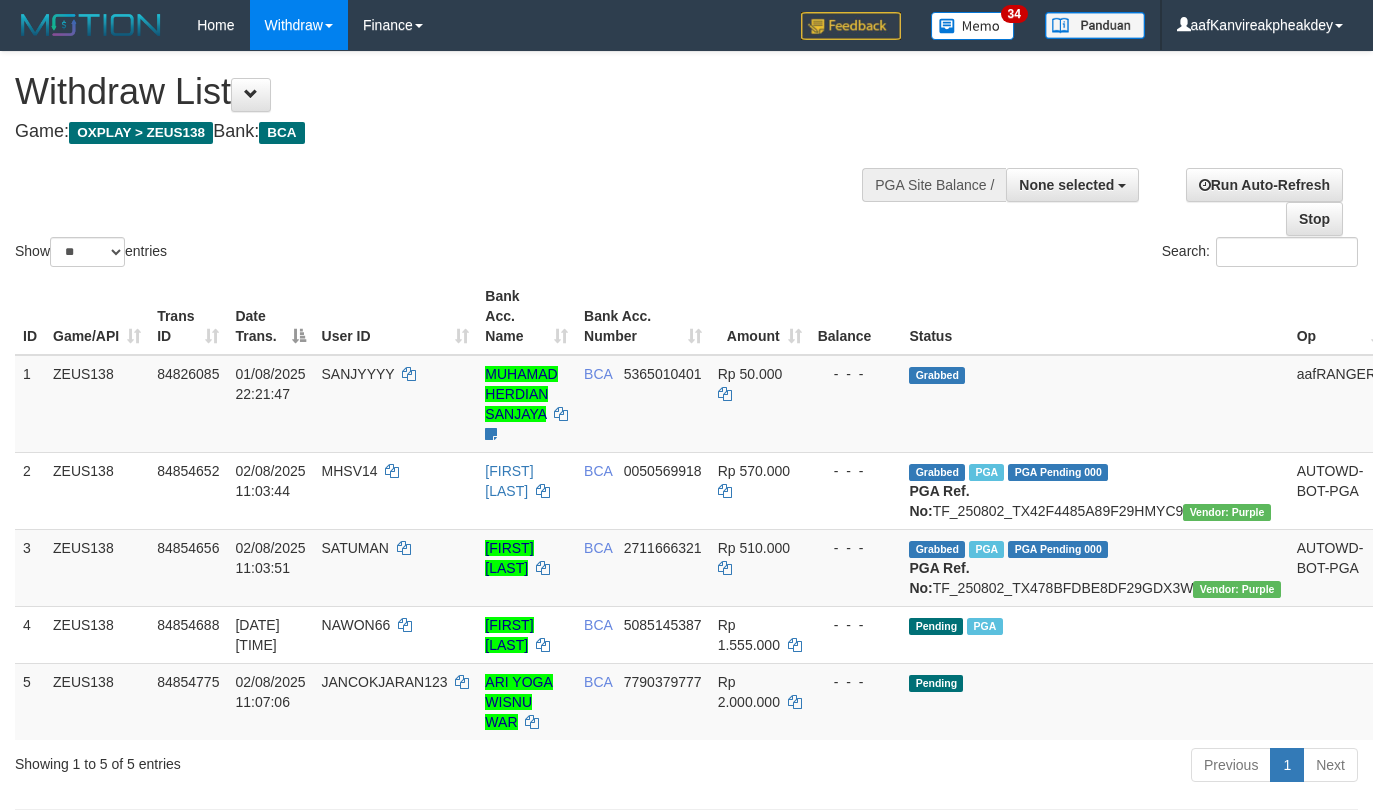 select 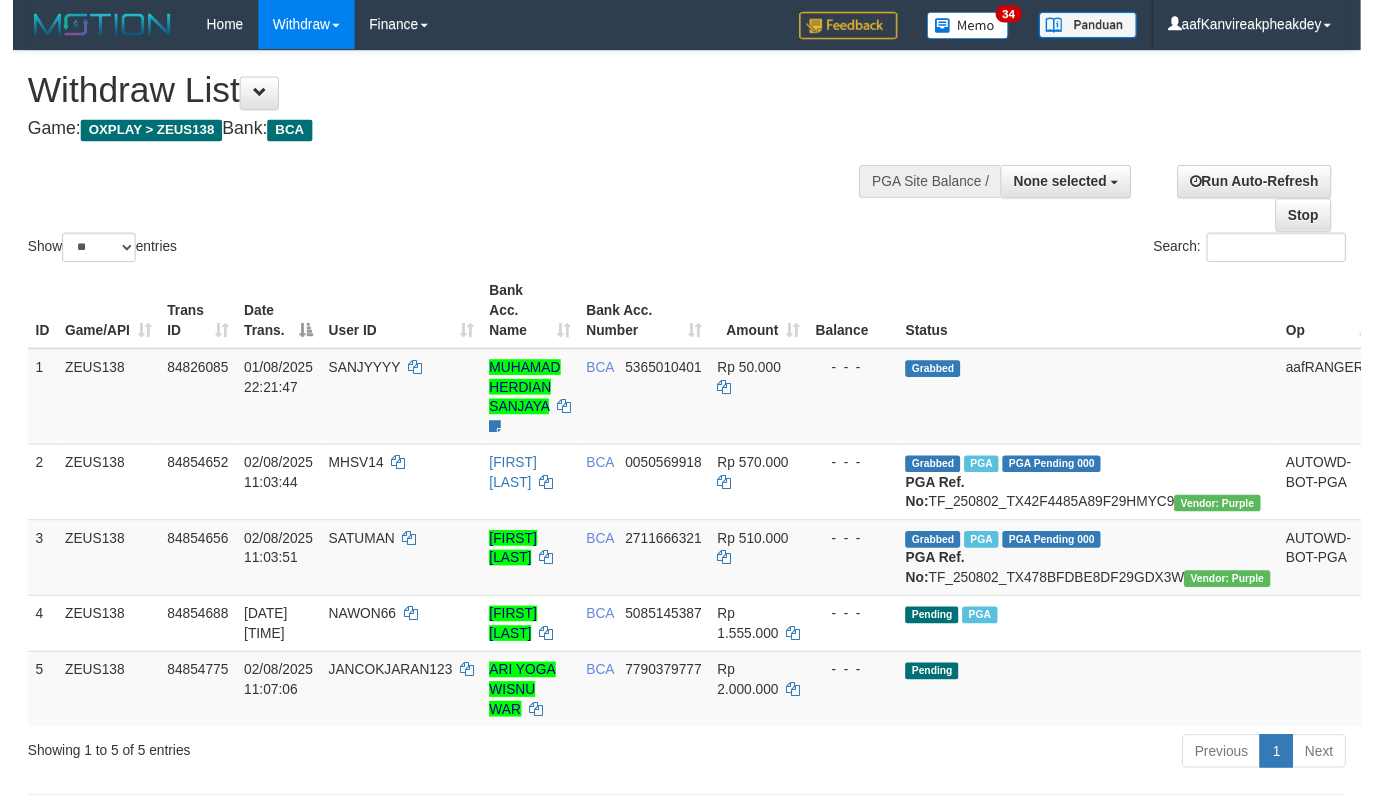 scroll, scrollTop: 0, scrollLeft: 0, axis: both 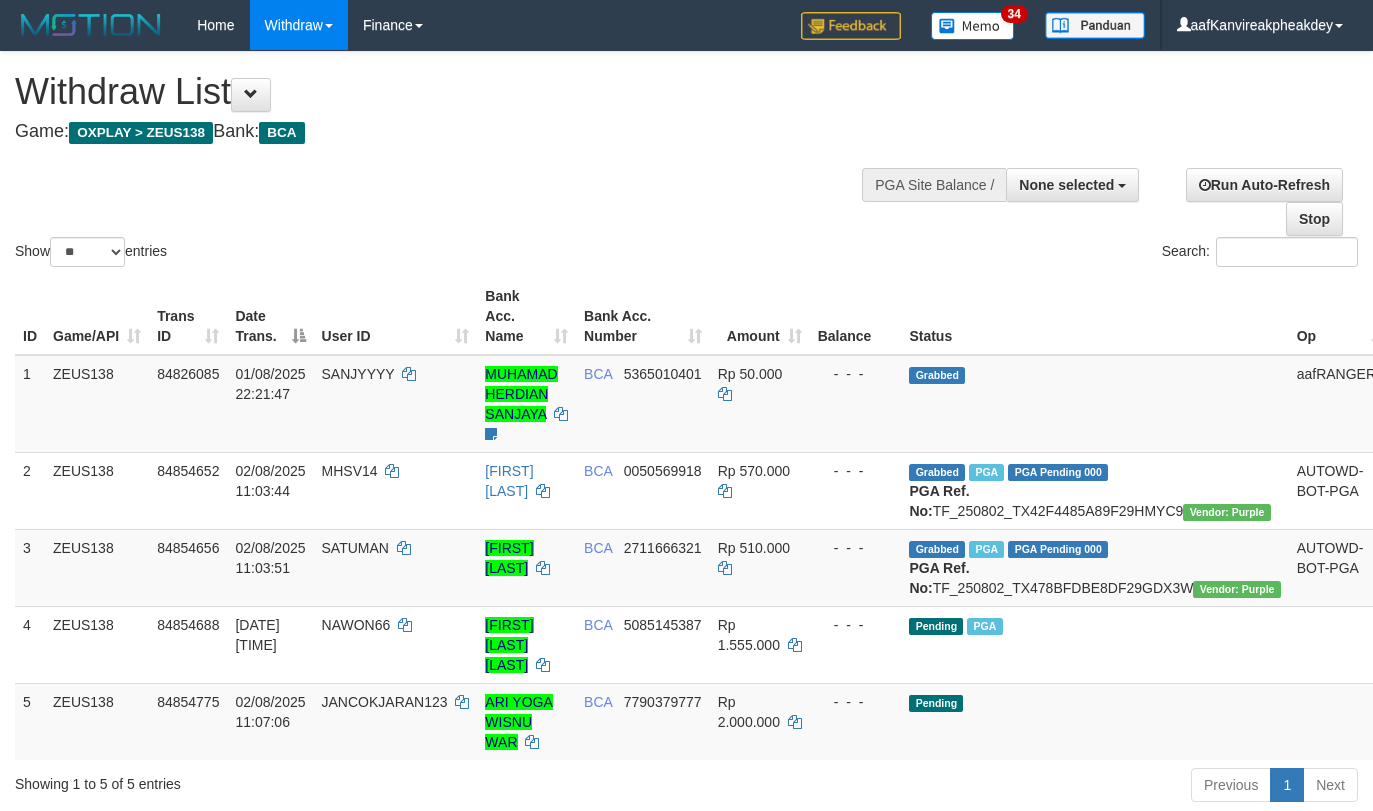 select 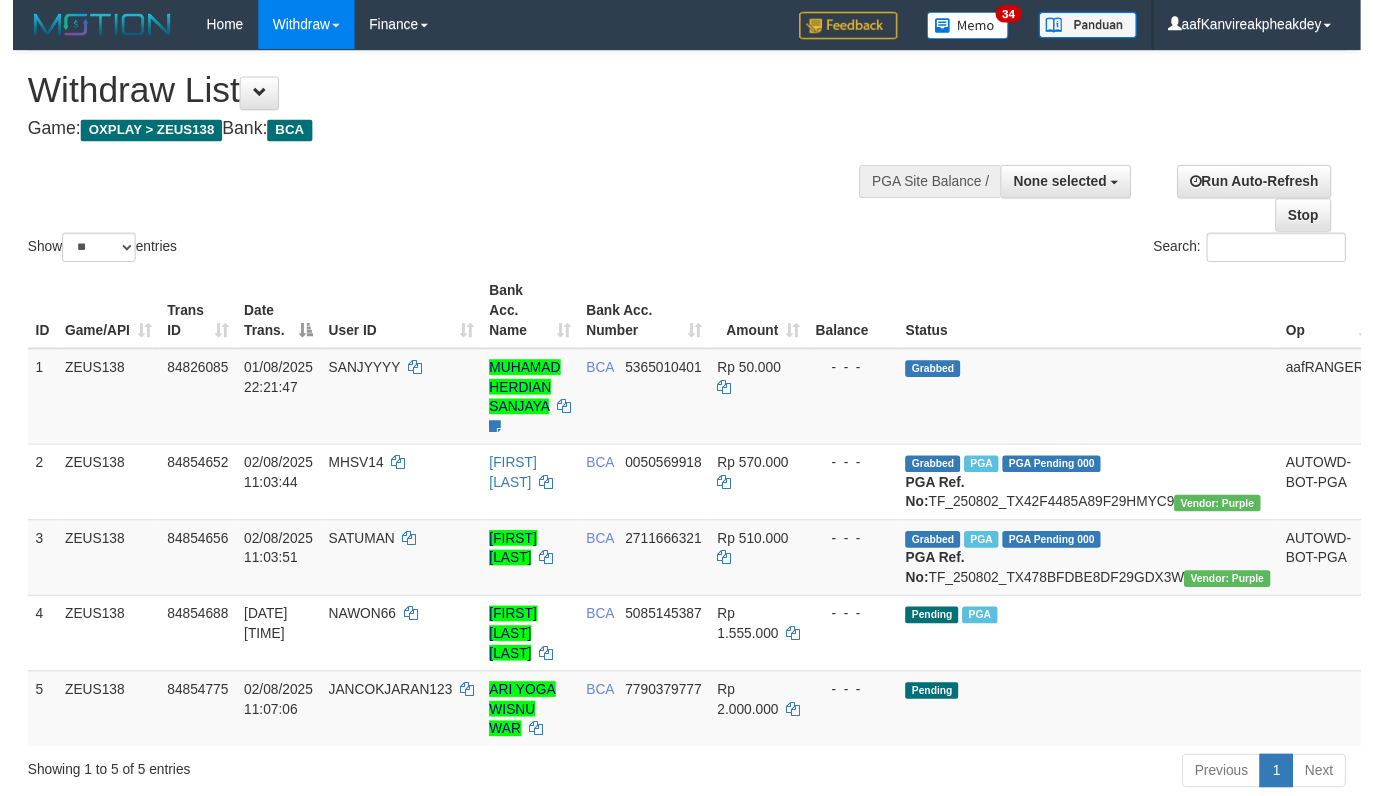 scroll, scrollTop: 0, scrollLeft: 0, axis: both 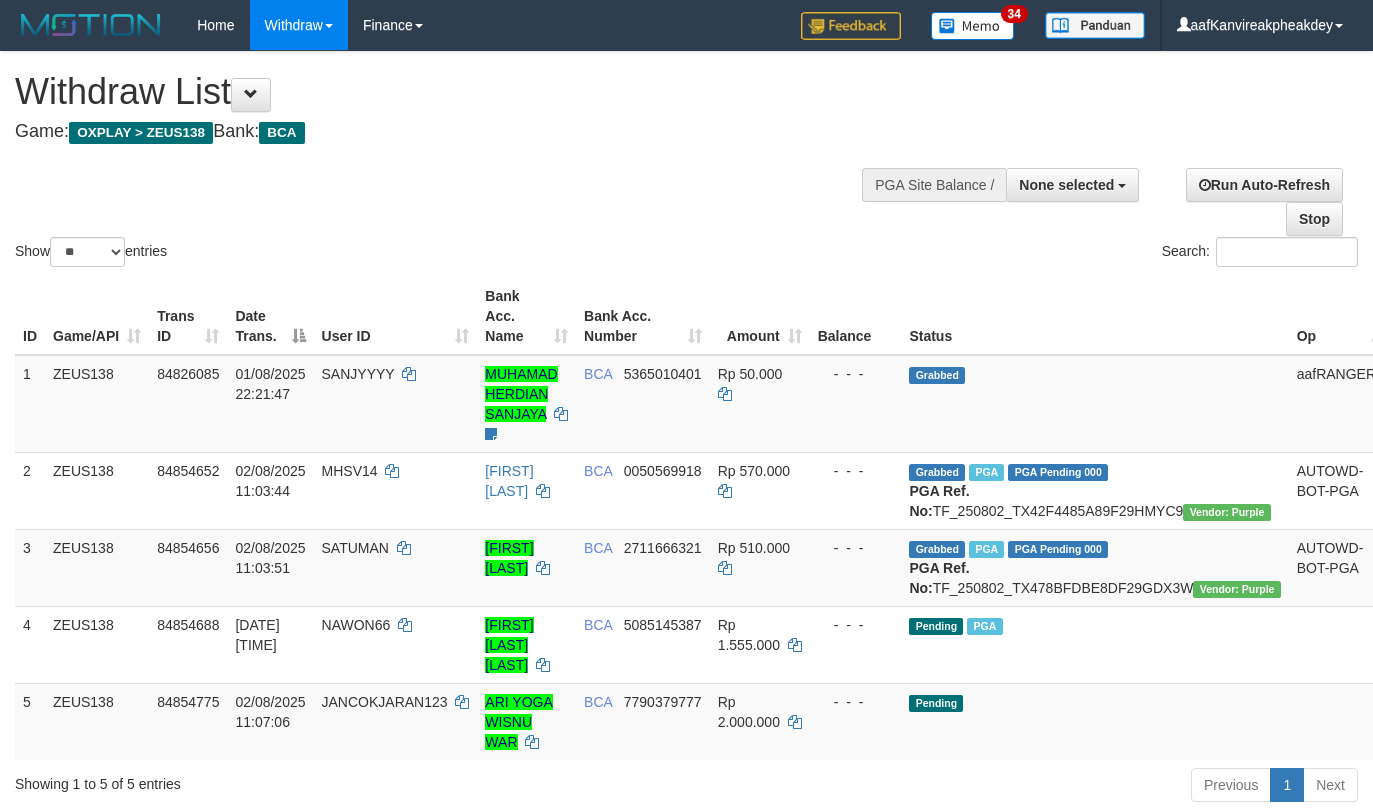select 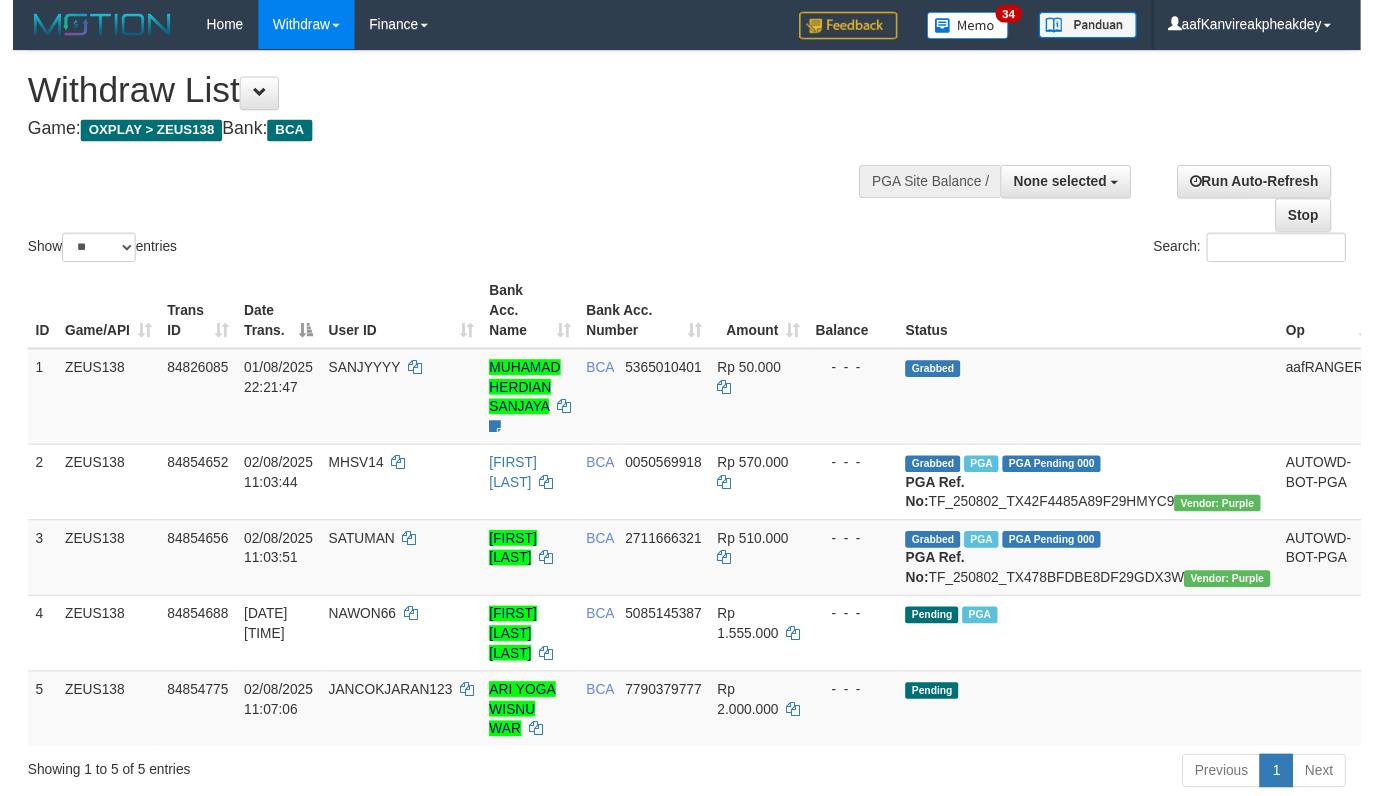 scroll, scrollTop: 0, scrollLeft: 0, axis: both 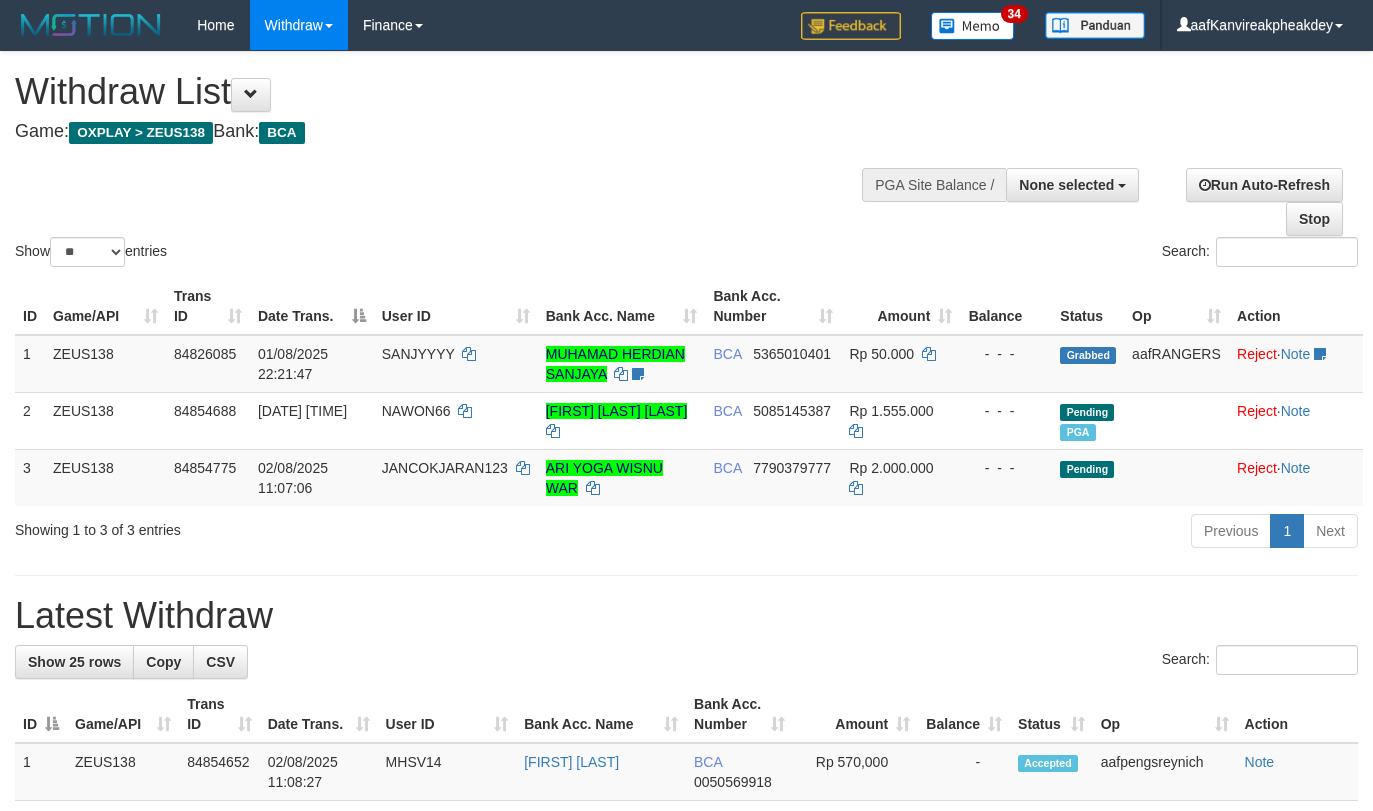 select 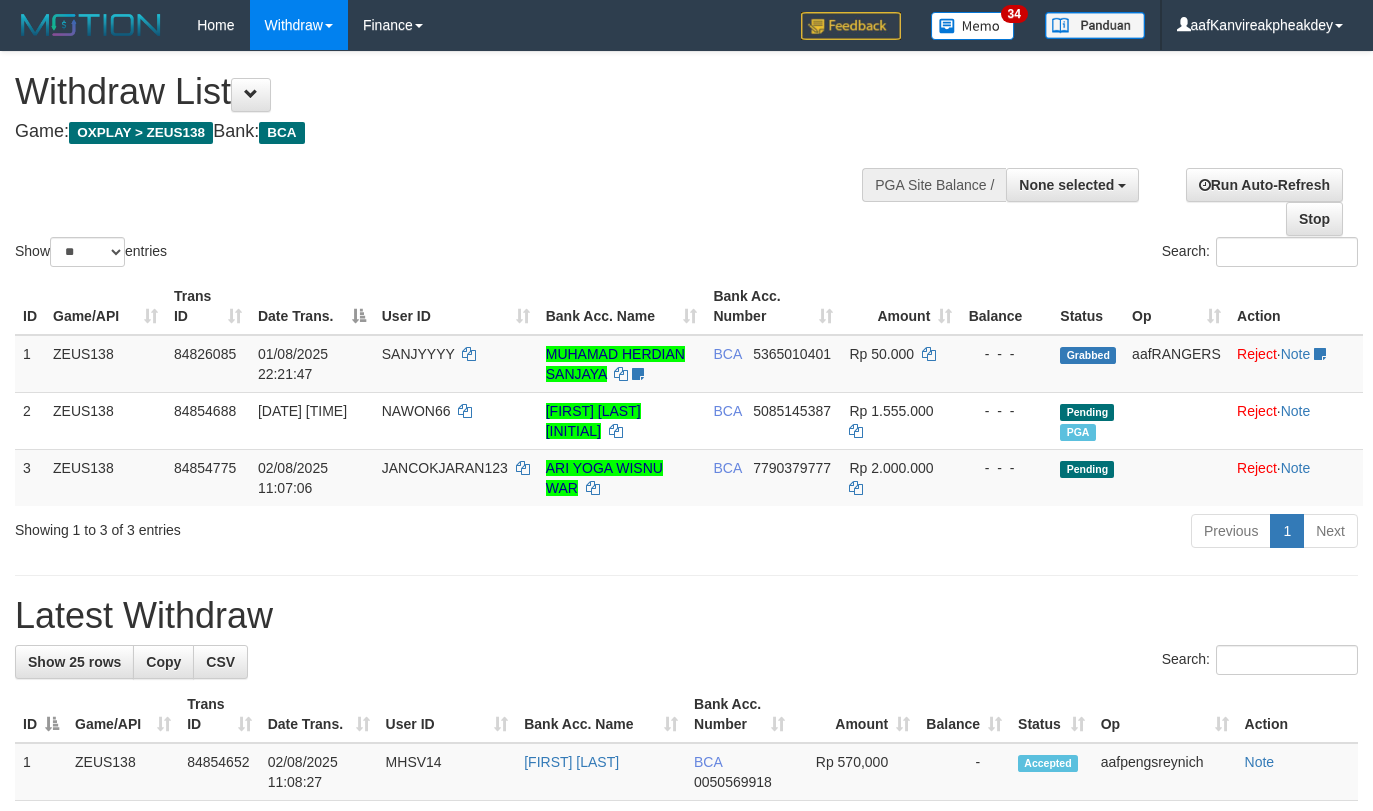 select 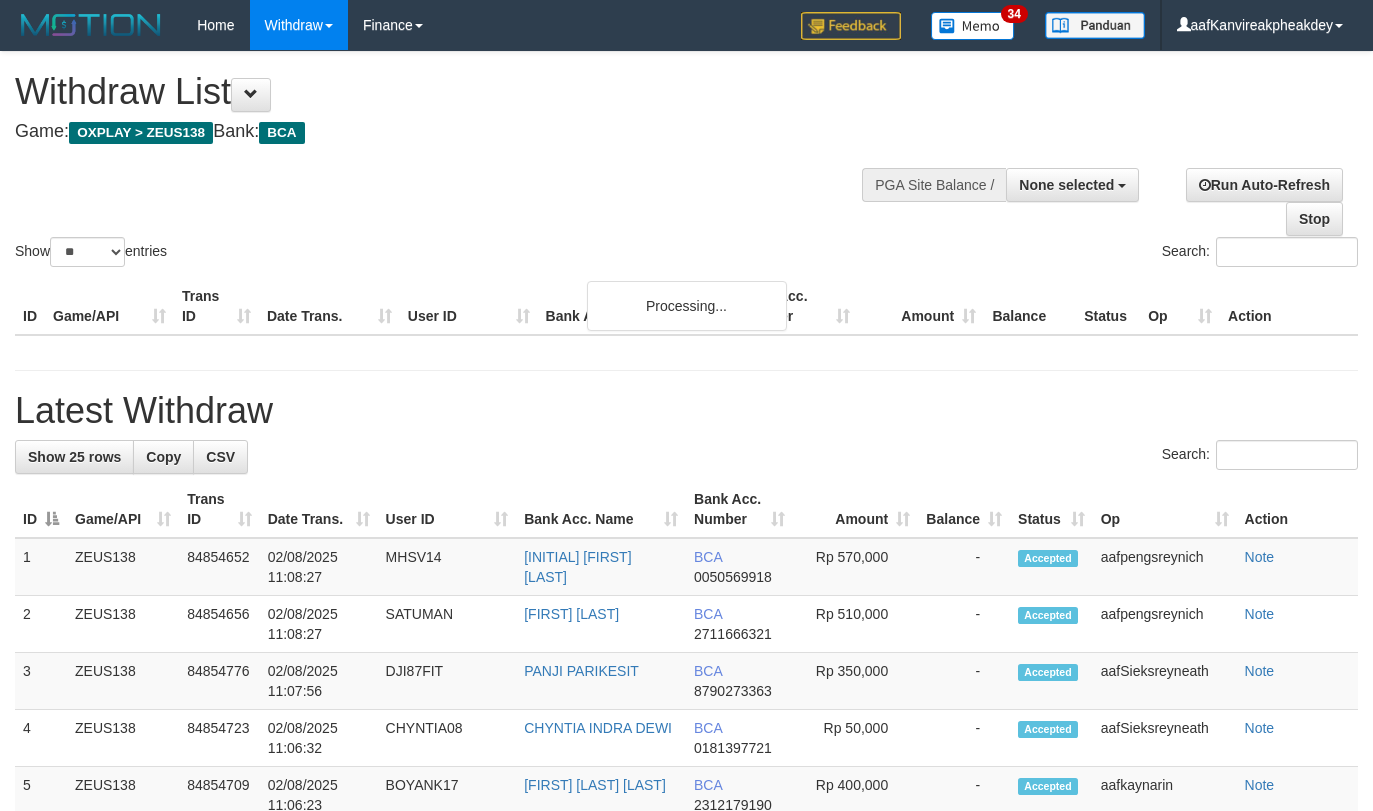 select 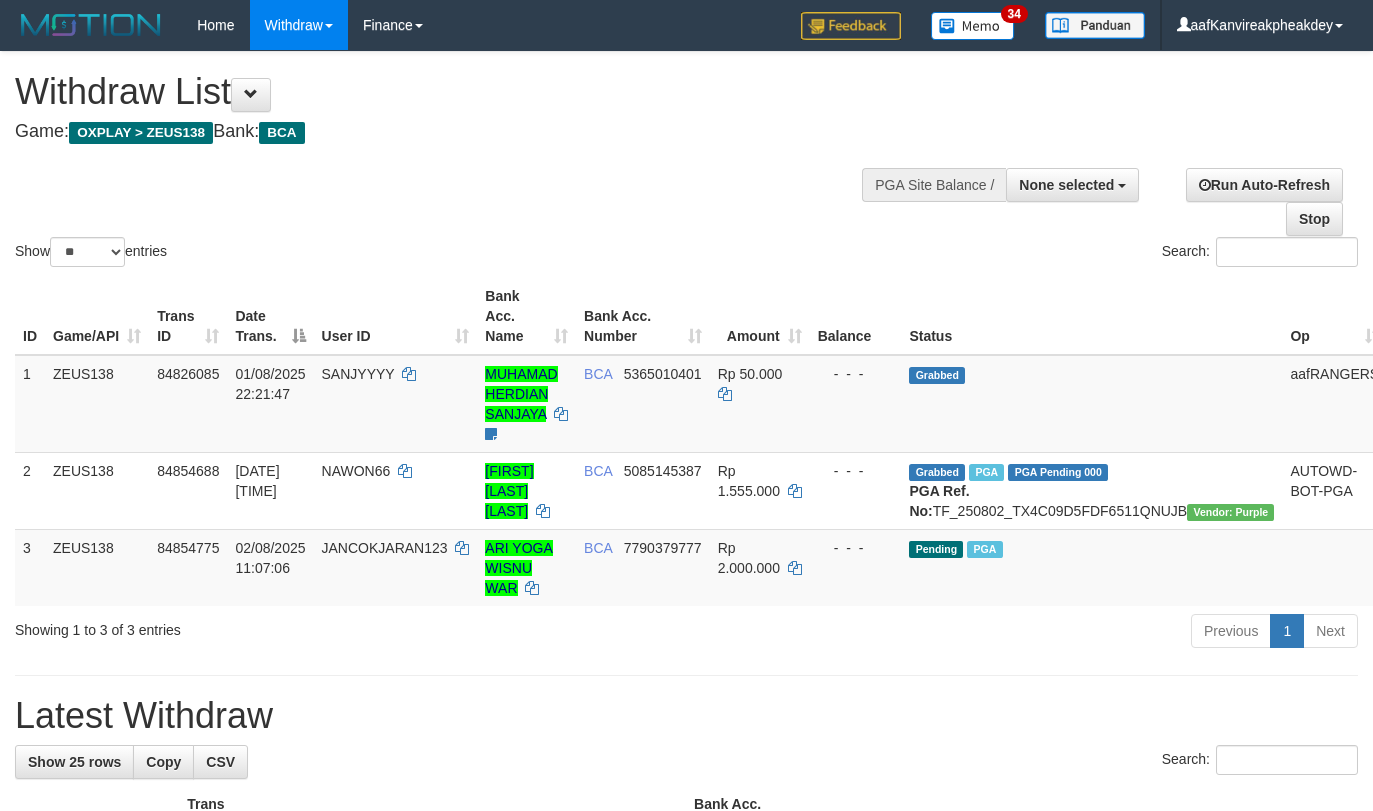 select 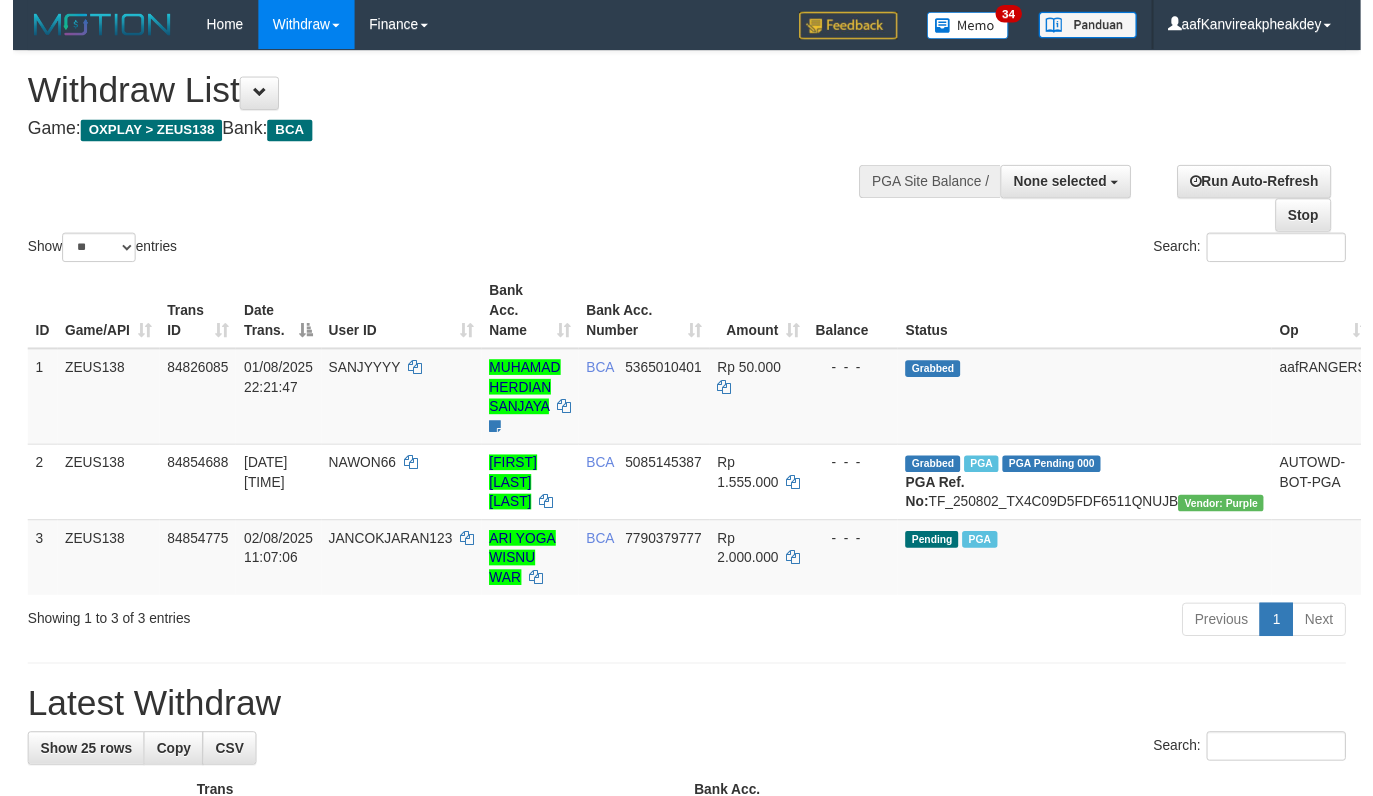 scroll, scrollTop: 0, scrollLeft: 0, axis: both 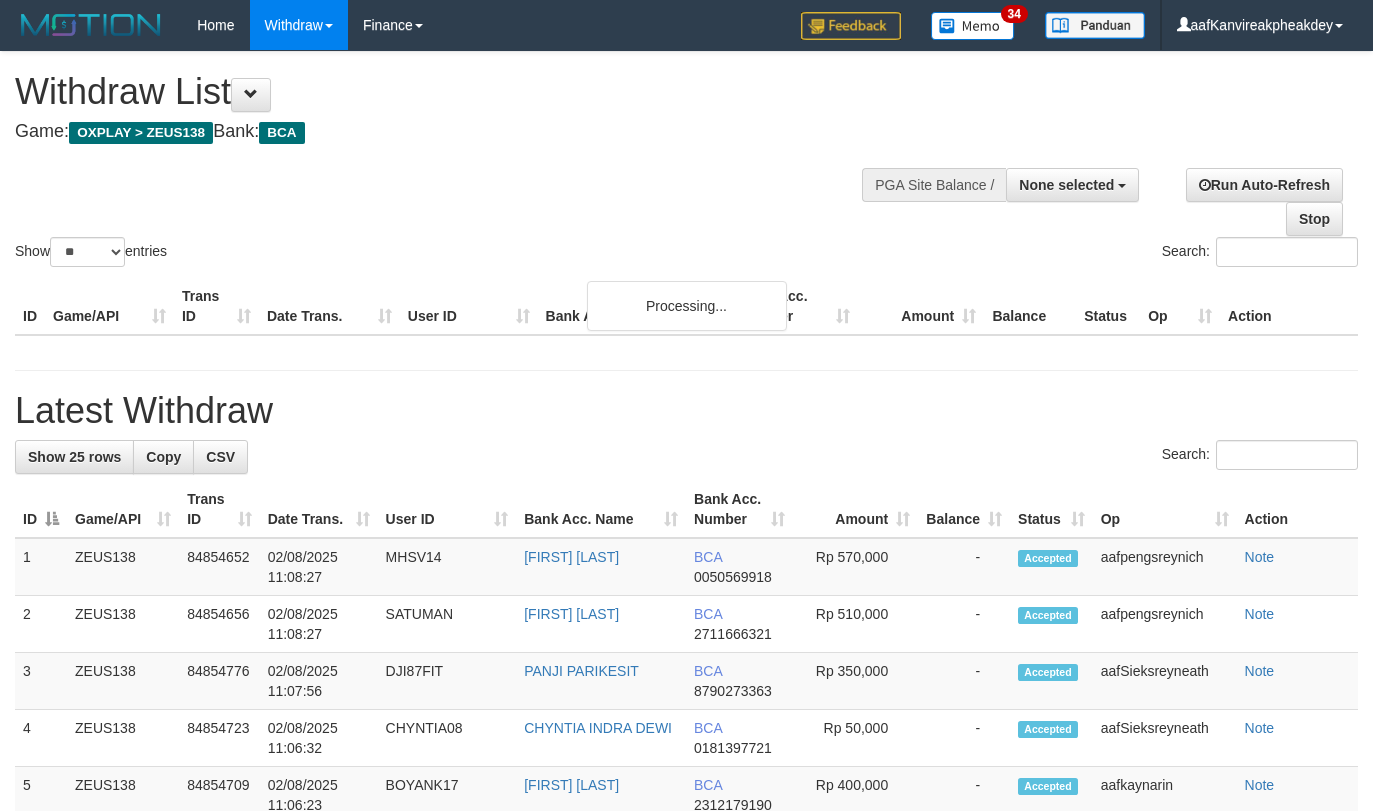 select 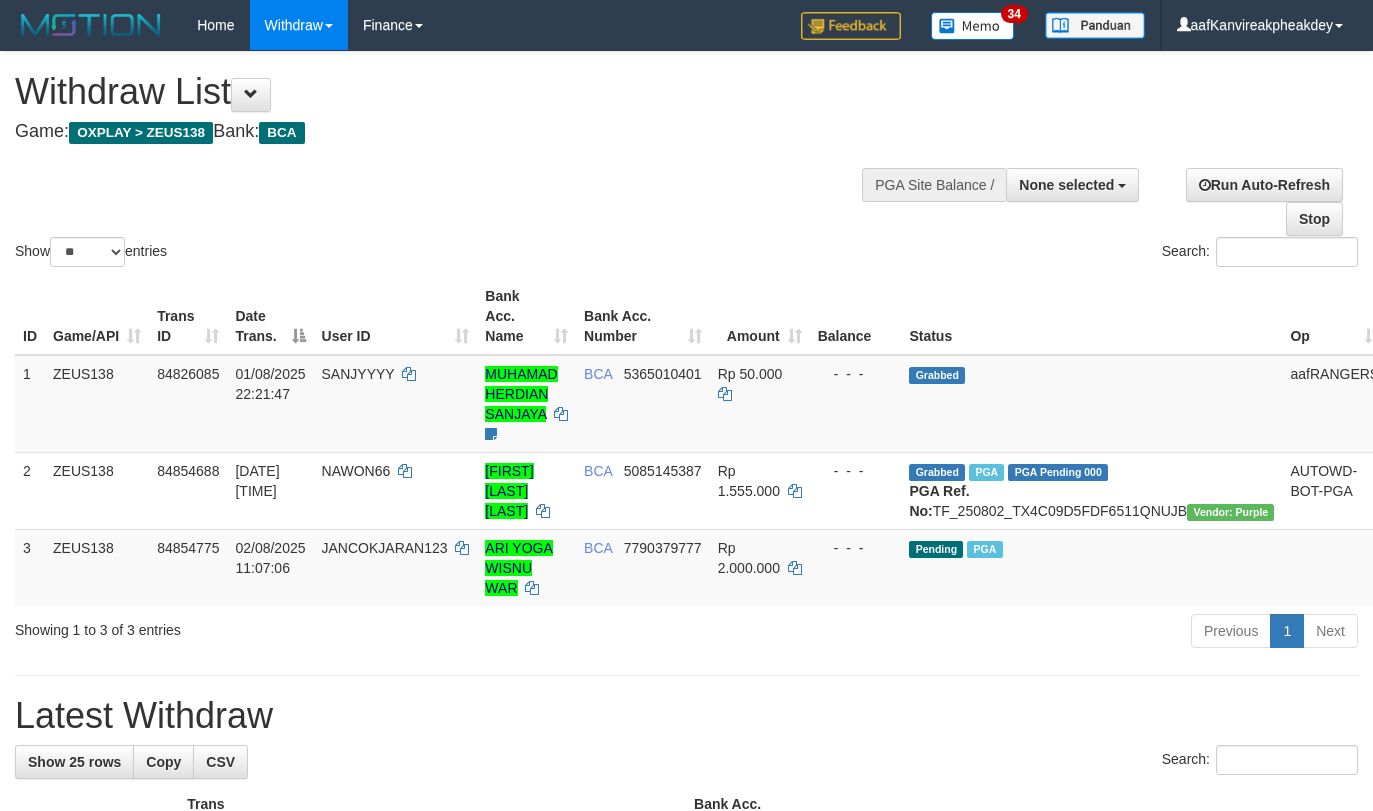 select 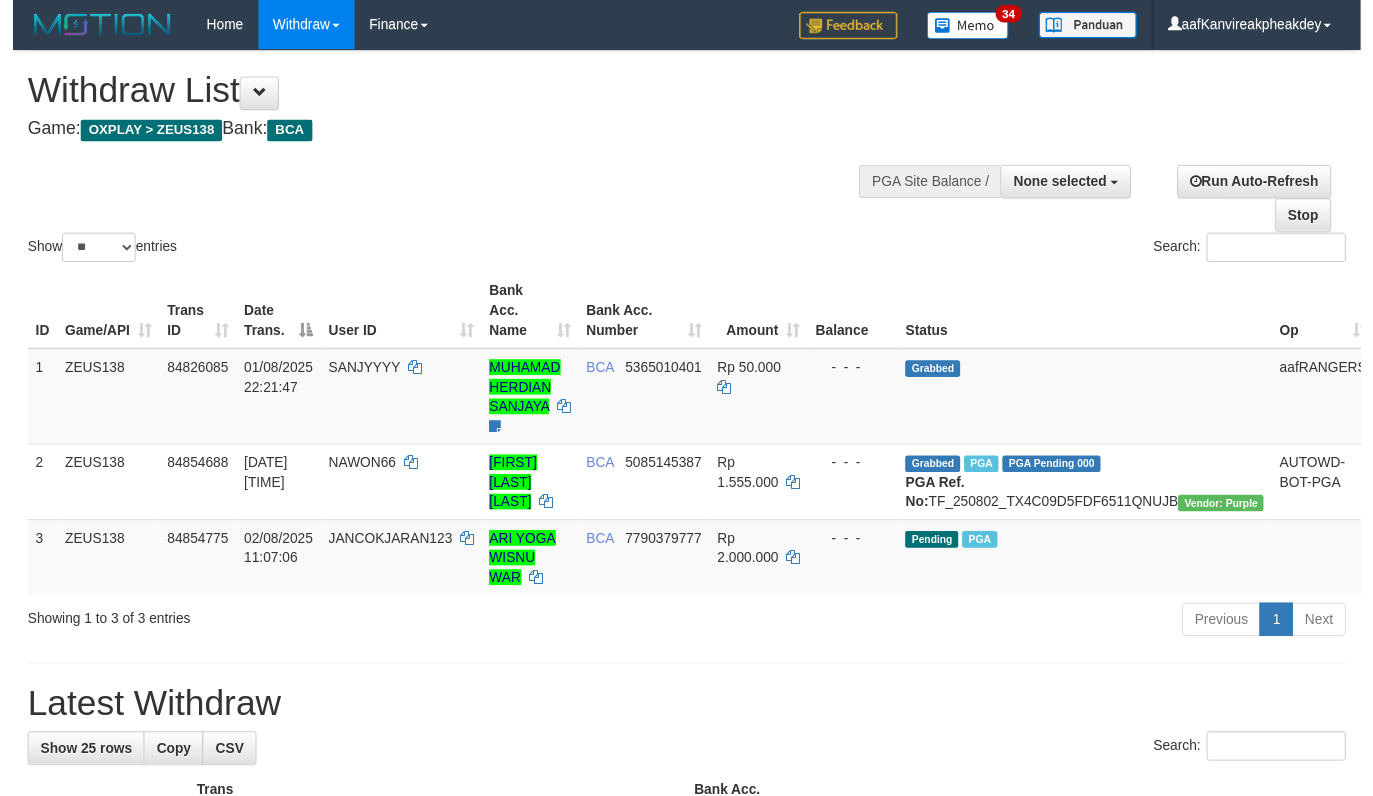 scroll, scrollTop: 0, scrollLeft: 0, axis: both 